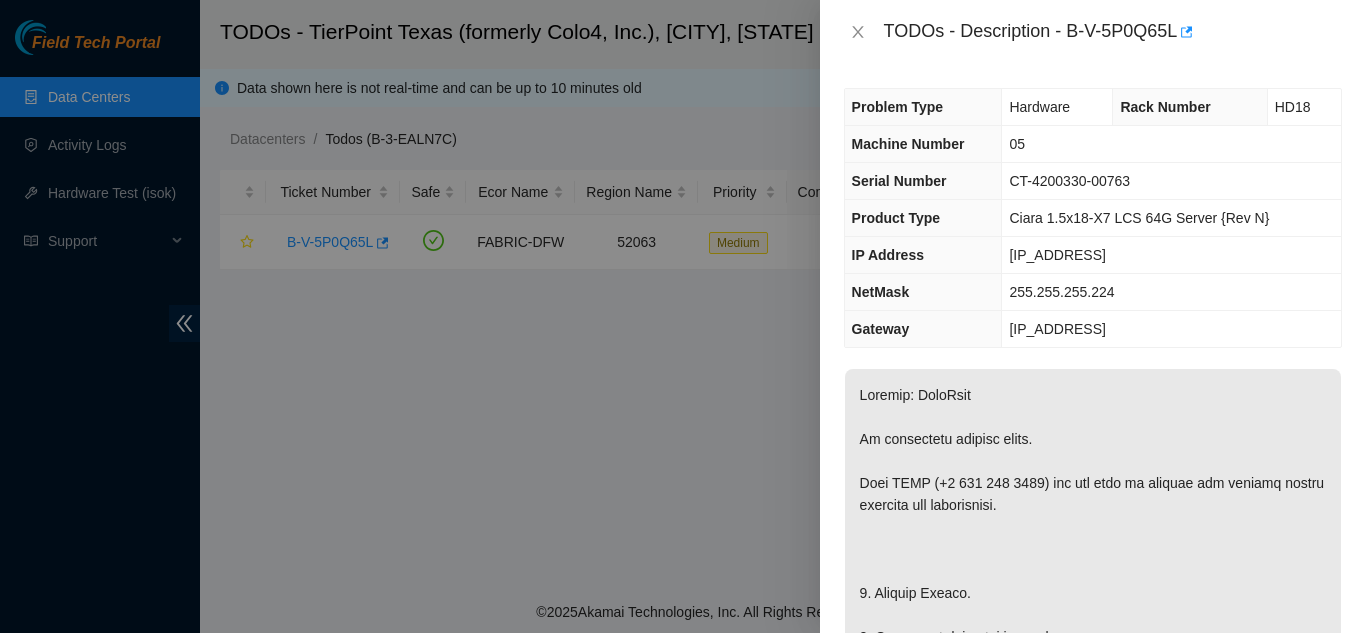 scroll, scrollTop: 0, scrollLeft: 0, axis: both 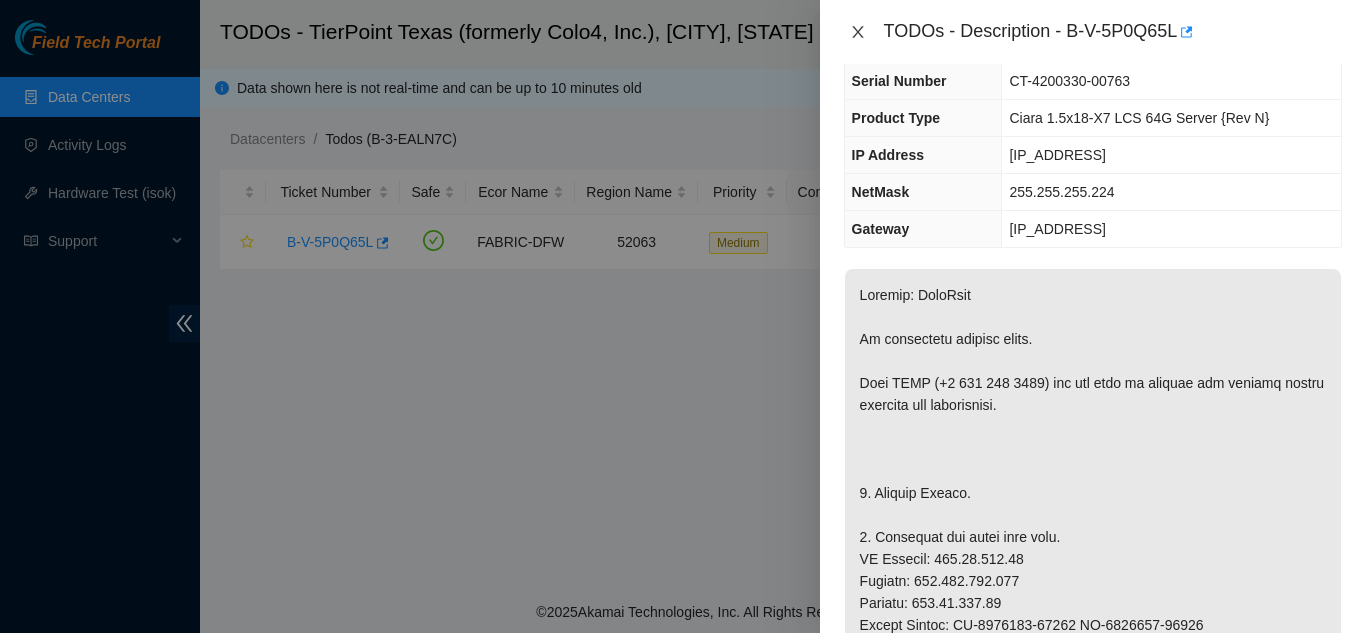 click 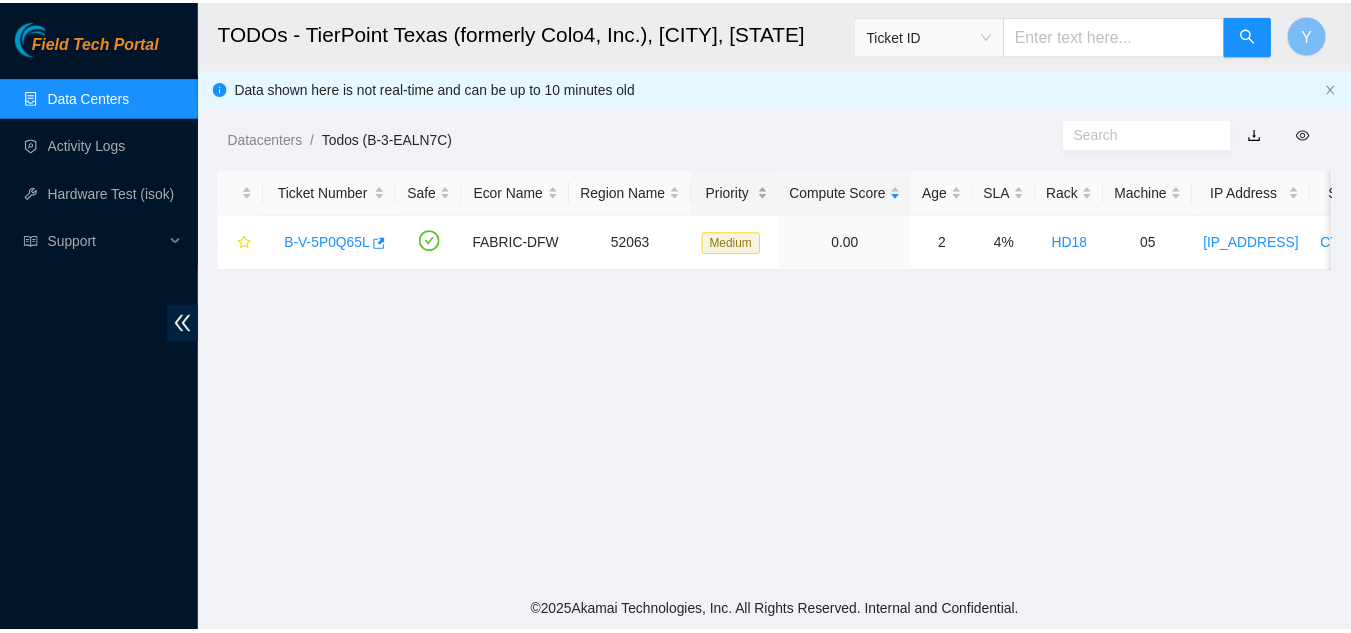 scroll, scrollTop: 144, scrollLeft: 0, axis: vertical 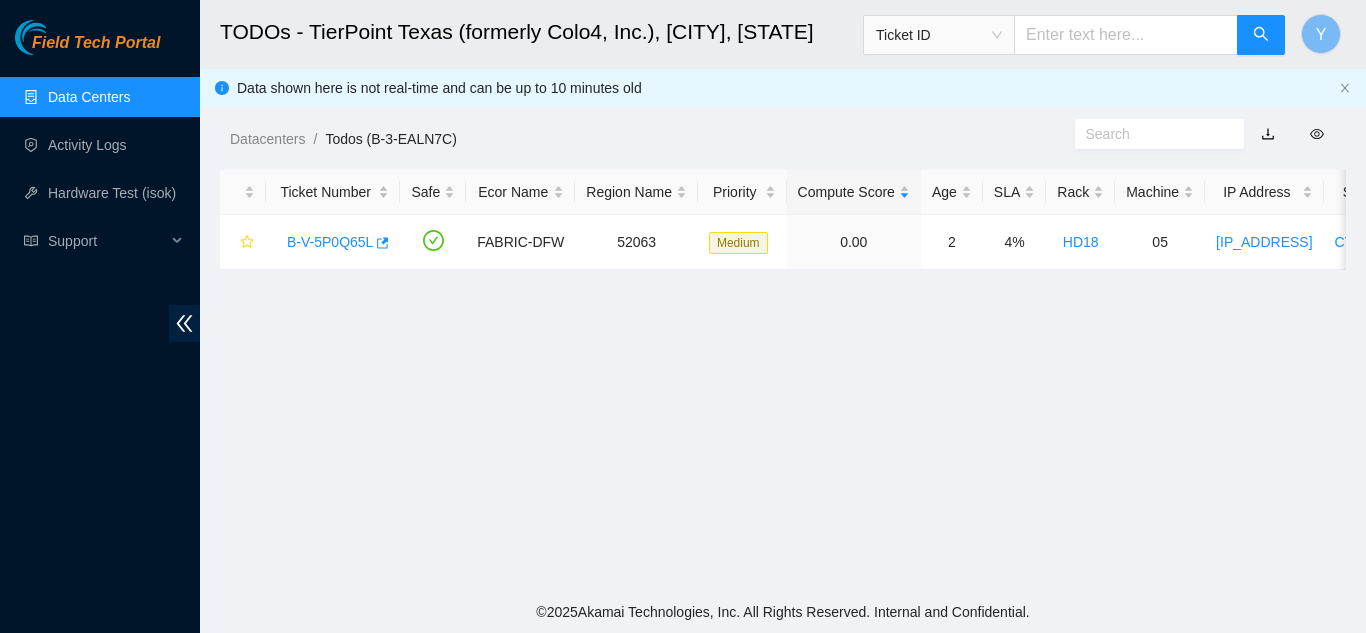 click on "Data Centers" at bounding box center [89, 97] 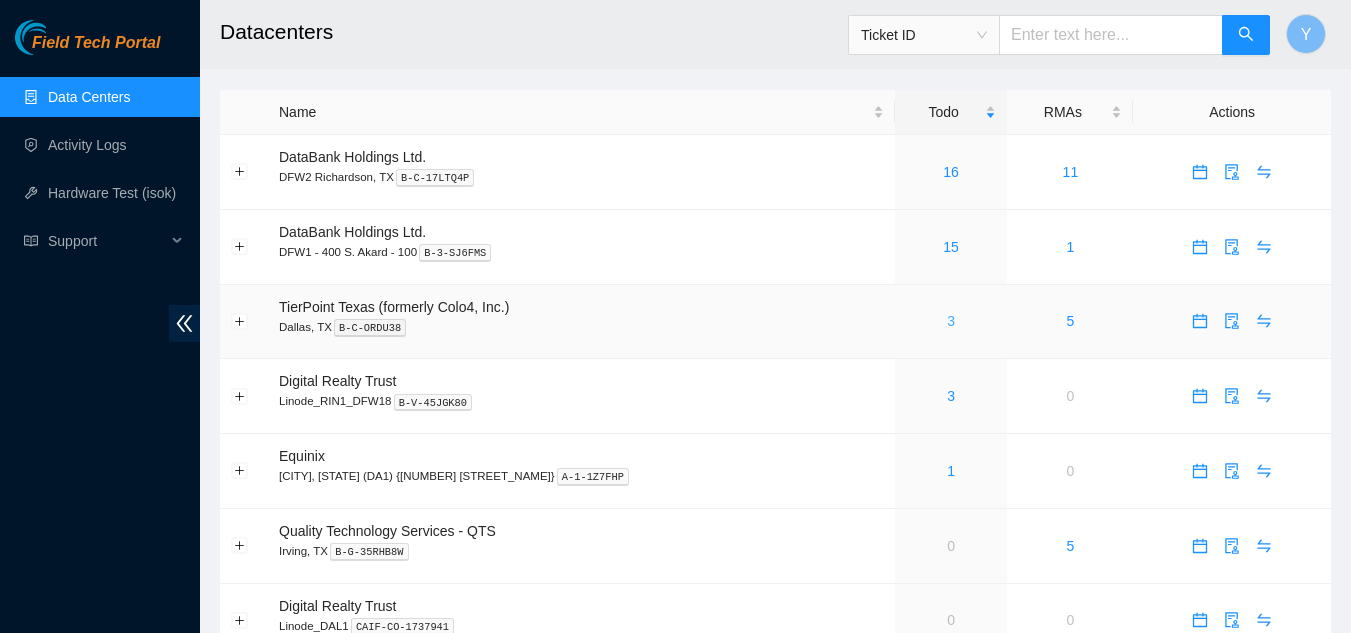 click on "3" at bounding box center (951, 321) 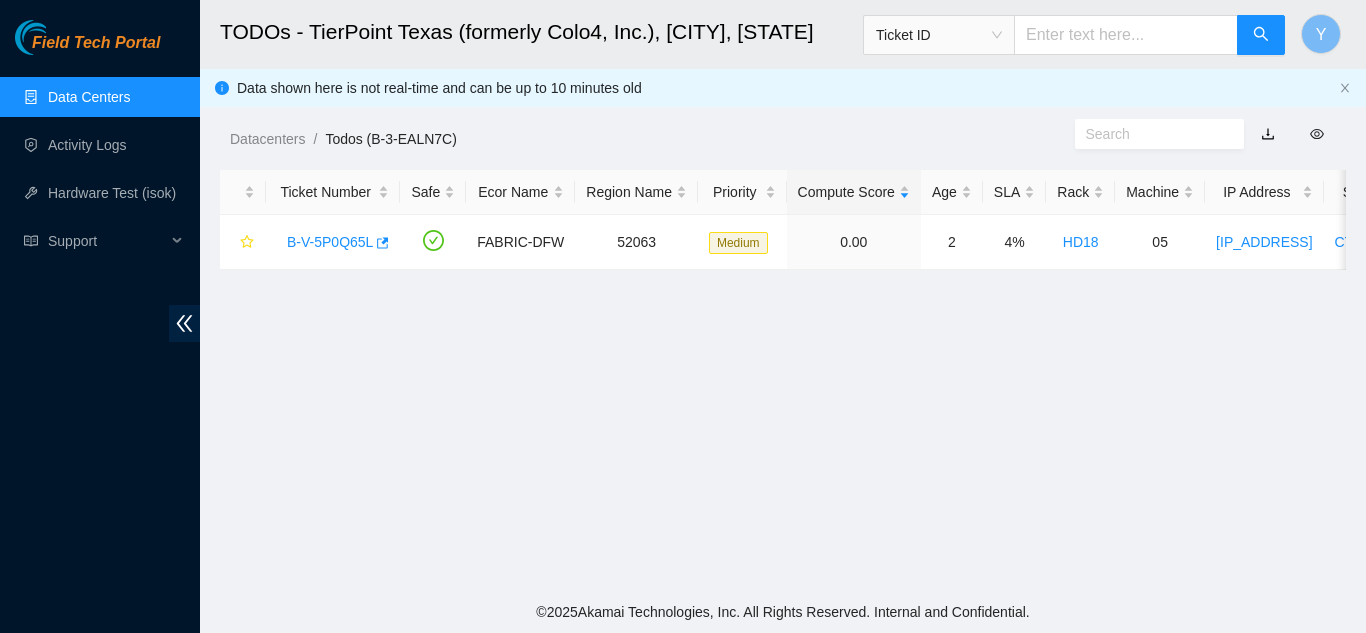 click on "Data Centers" at bounding box center [89, 97] 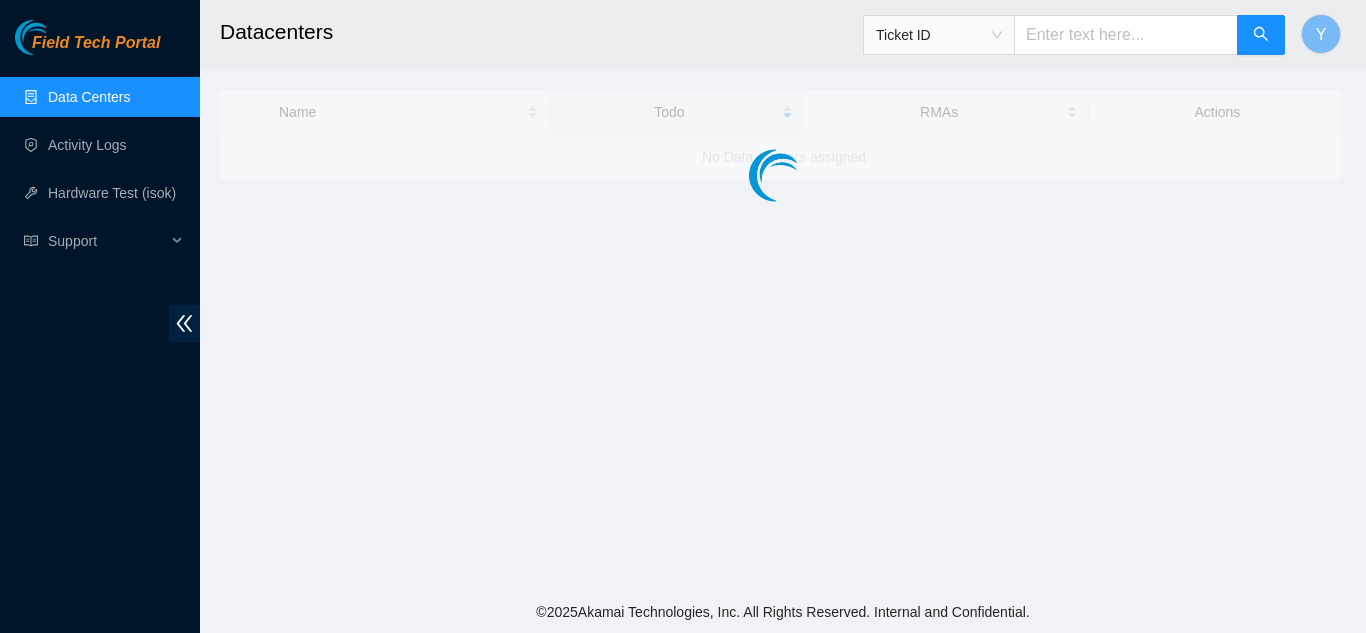 scroll, scrollTop: 0, scrollLeft: 0, axis: both 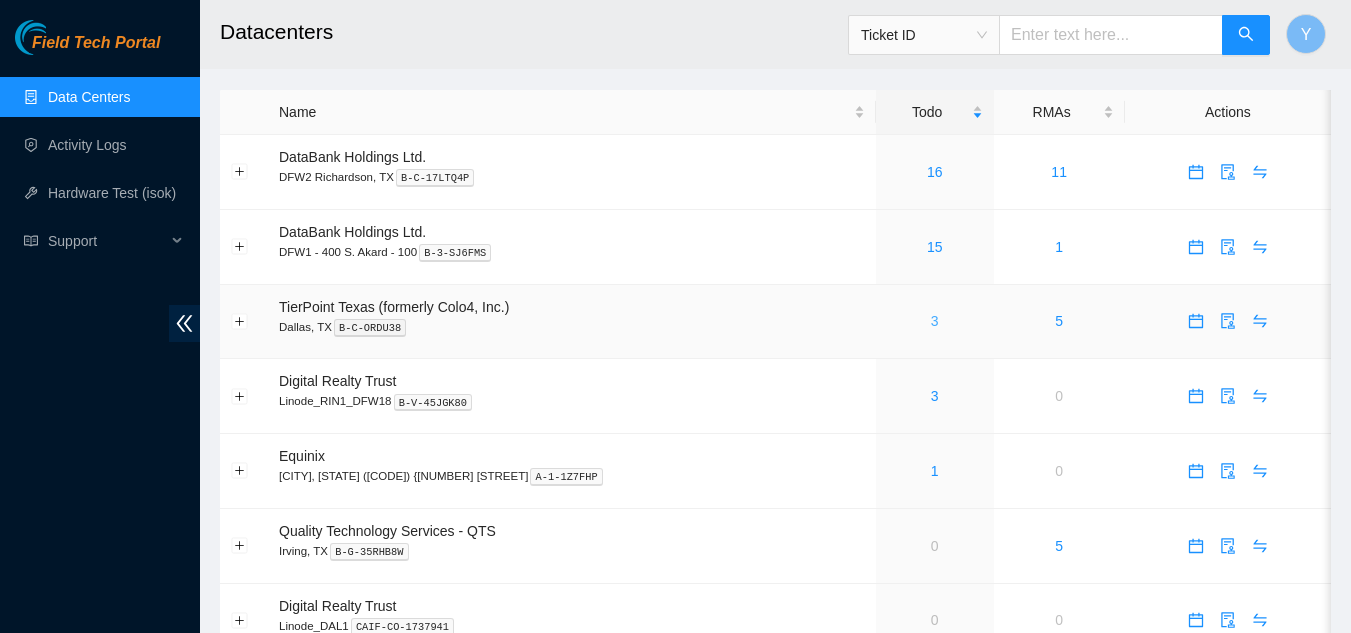 click on "3" at bounding box center (935, 321) 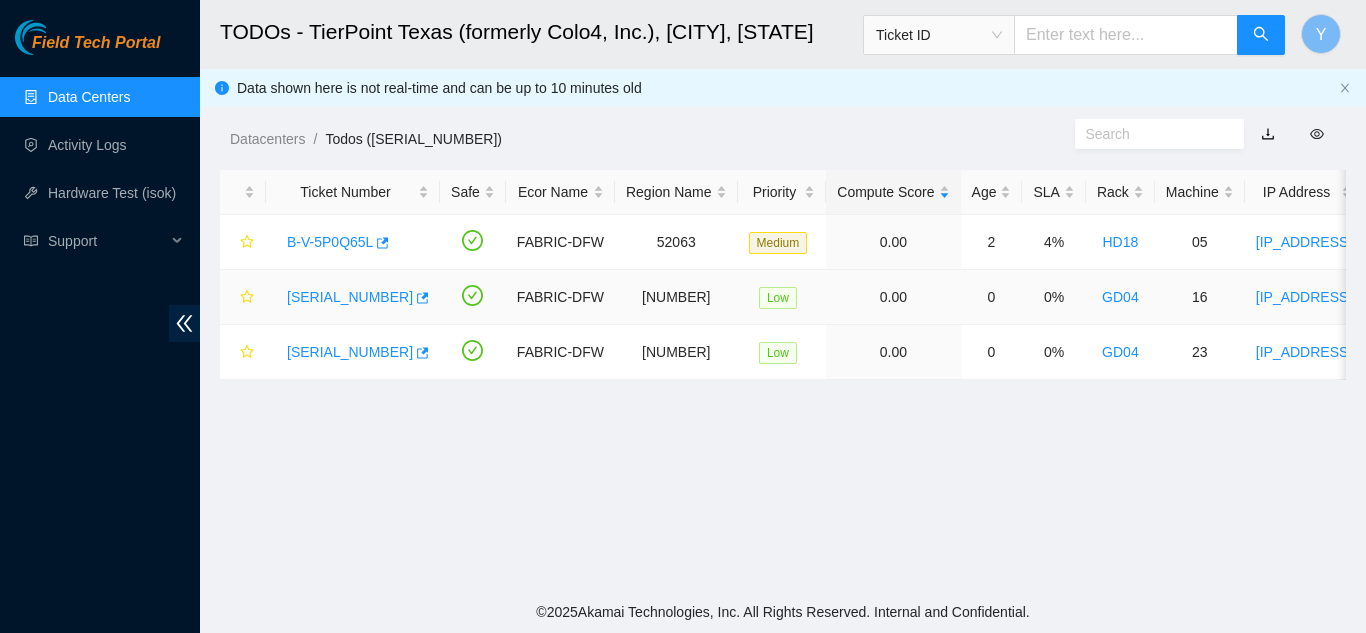 click on "B-V-5SNCA5C" at bounding box center [350, 297] 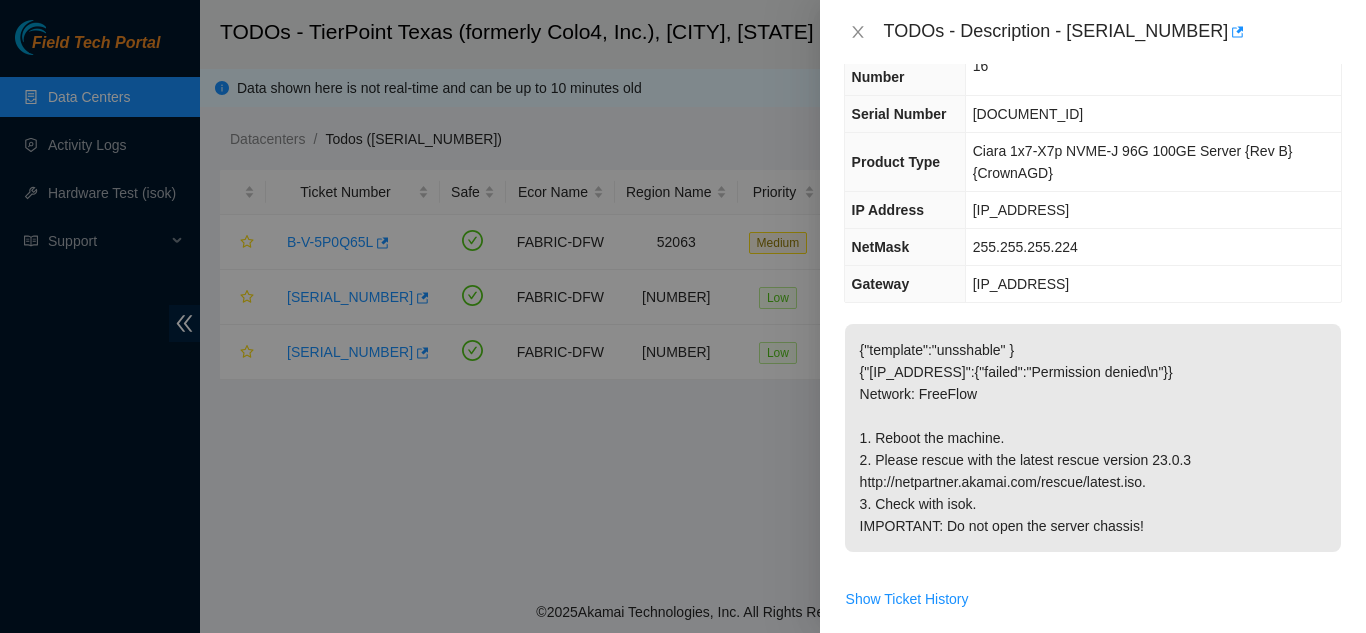 scroll, scrollTop: 0, scrollLeft: 0, axis: both 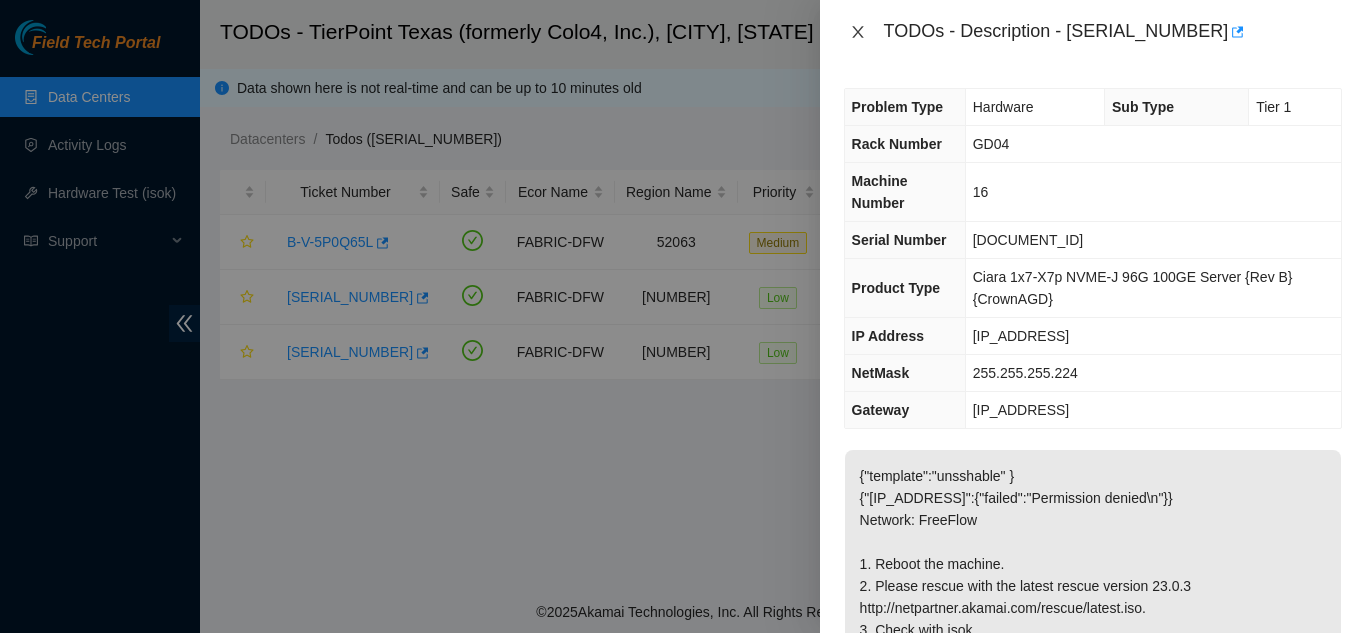 click 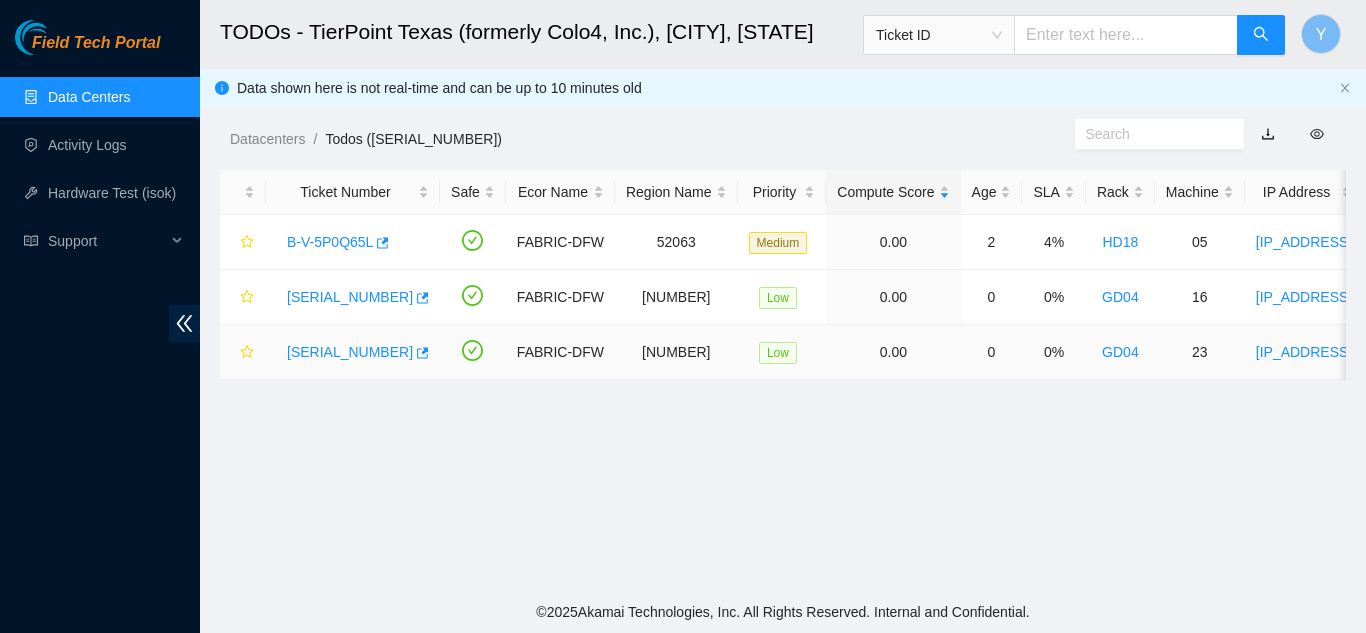 click on "B-V-5SNDL34" at bounding box center [350, 352] 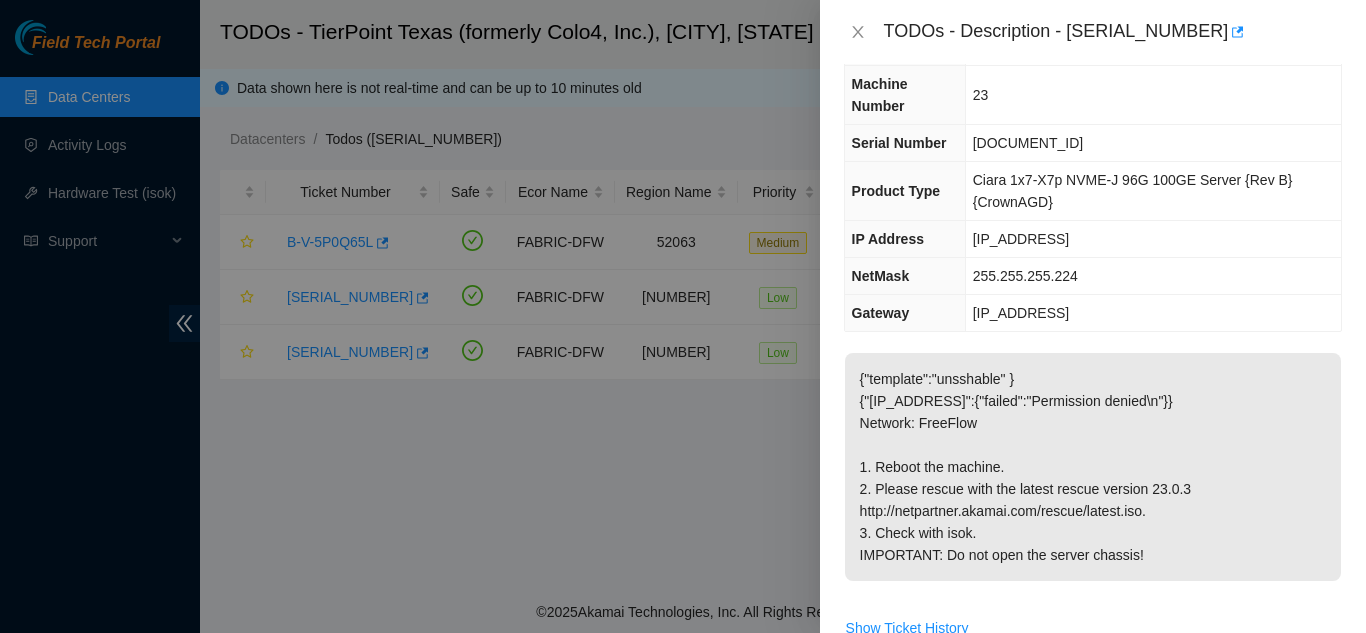 scroll, scrollTop: 0, scrollLeft: 0, axis: both 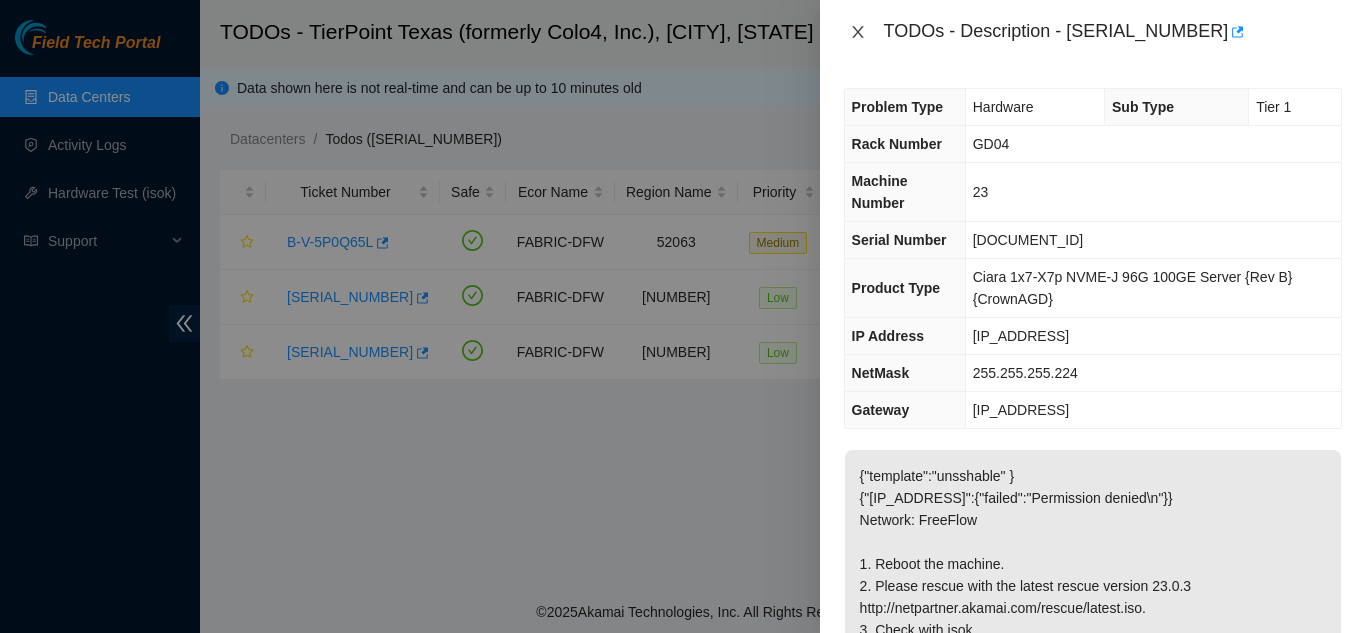 click 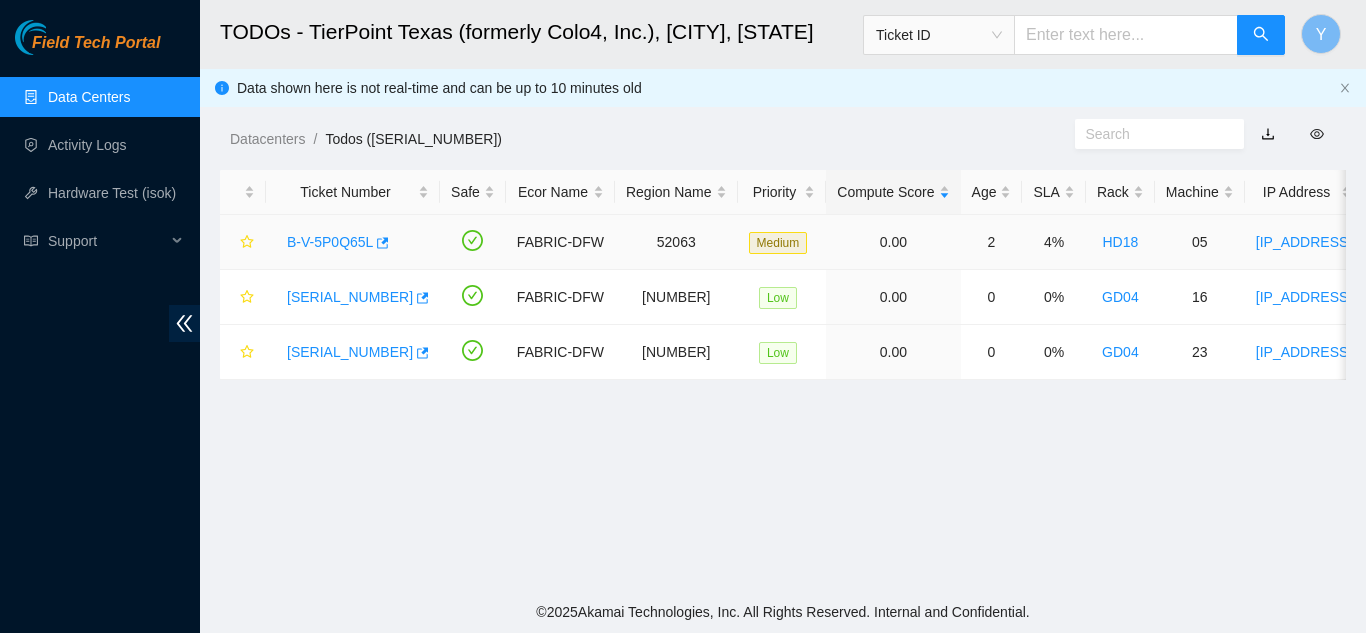 click on "B-V-5P0Q65L" at bounding box center [330, 242] 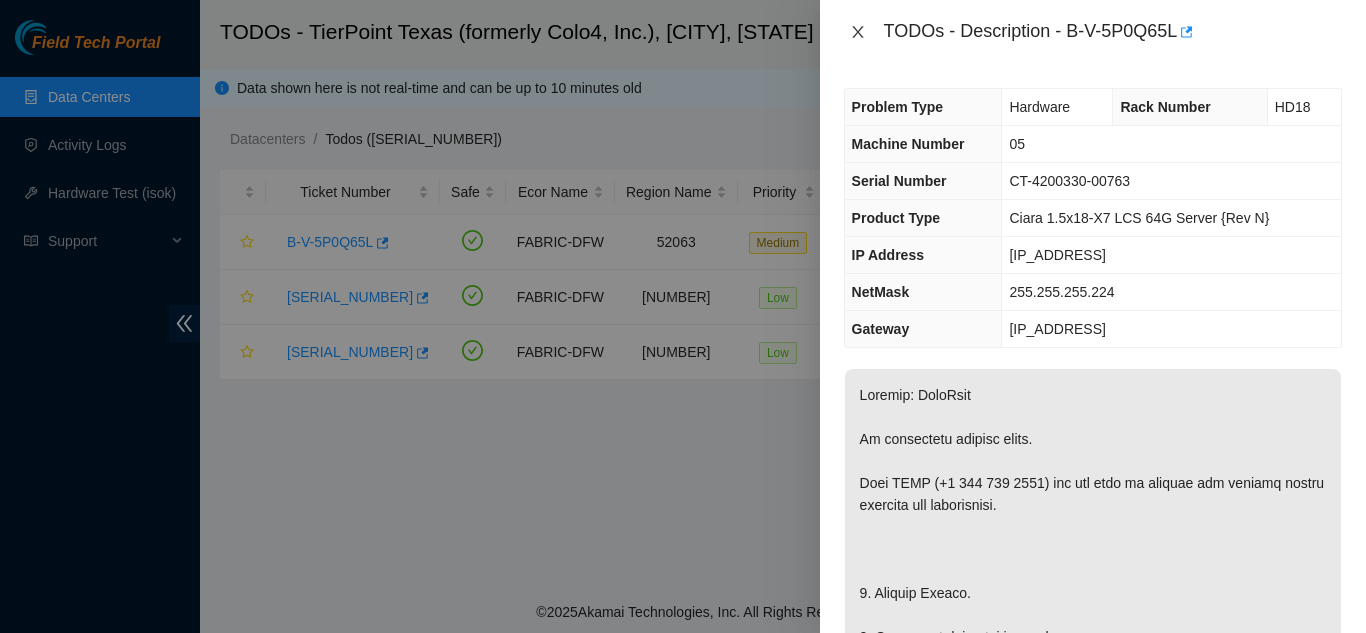 click 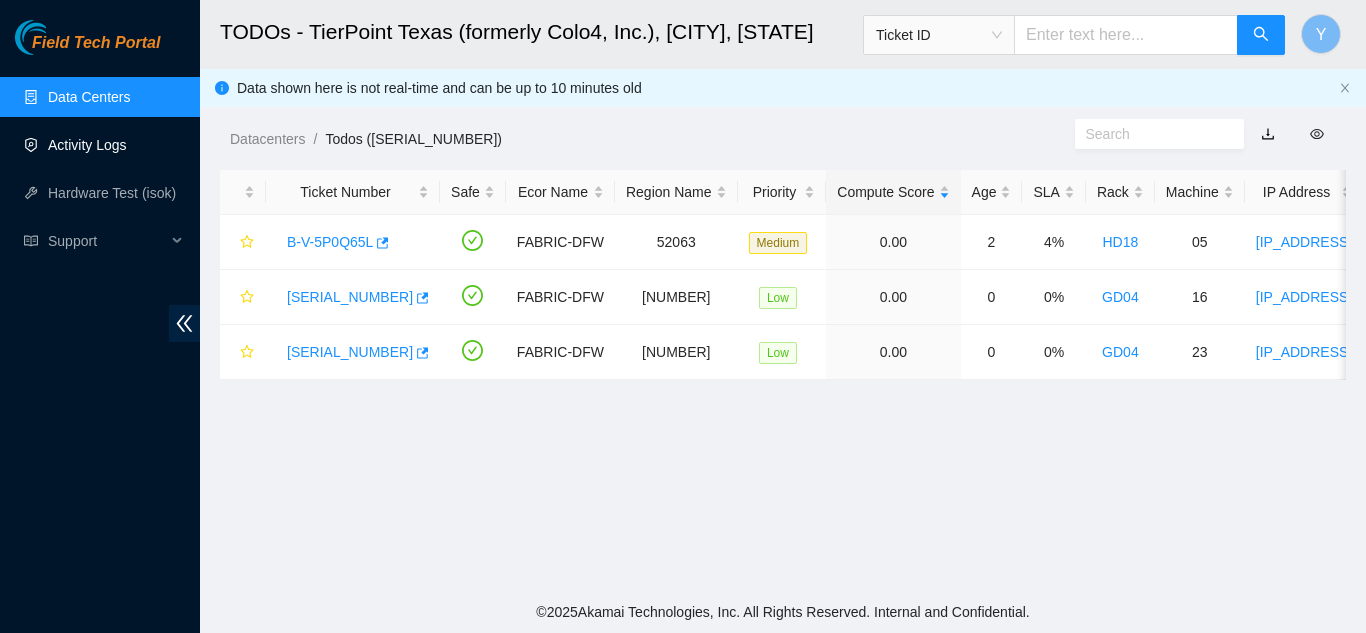 click on "Activity Logs" at bounding box center [87, 145] 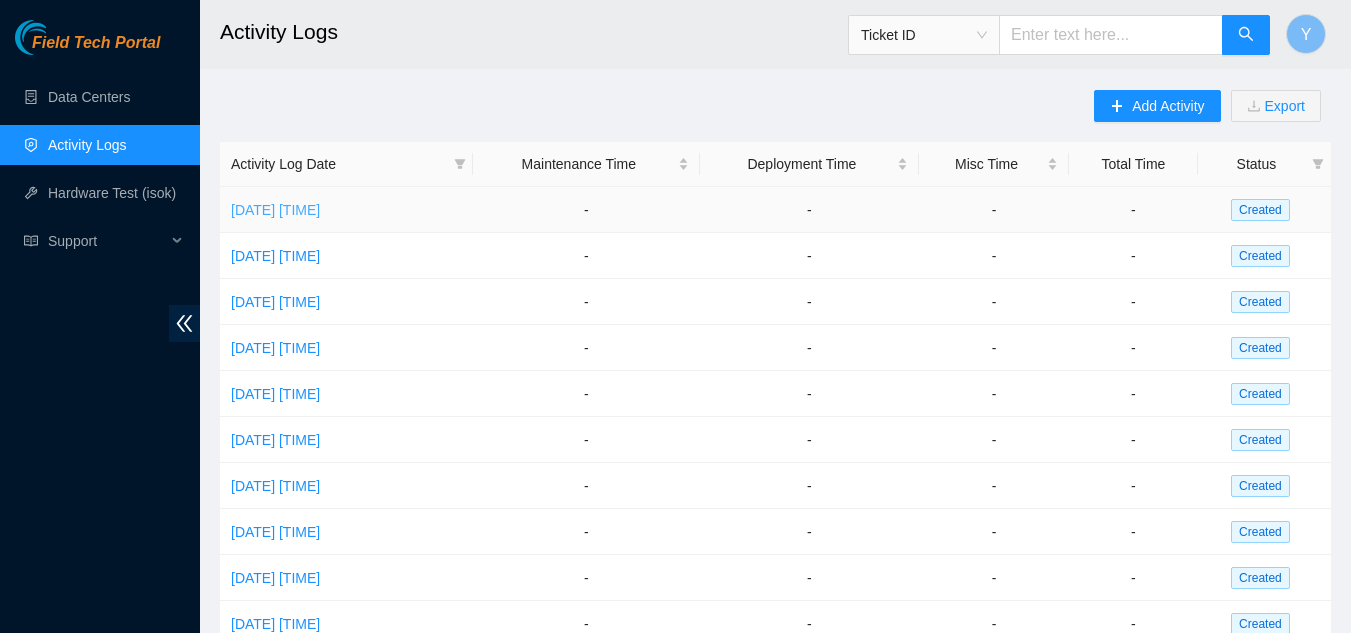 click on "Mon, 04 Aug 2025 09:28" at bounding box center (275, 210) 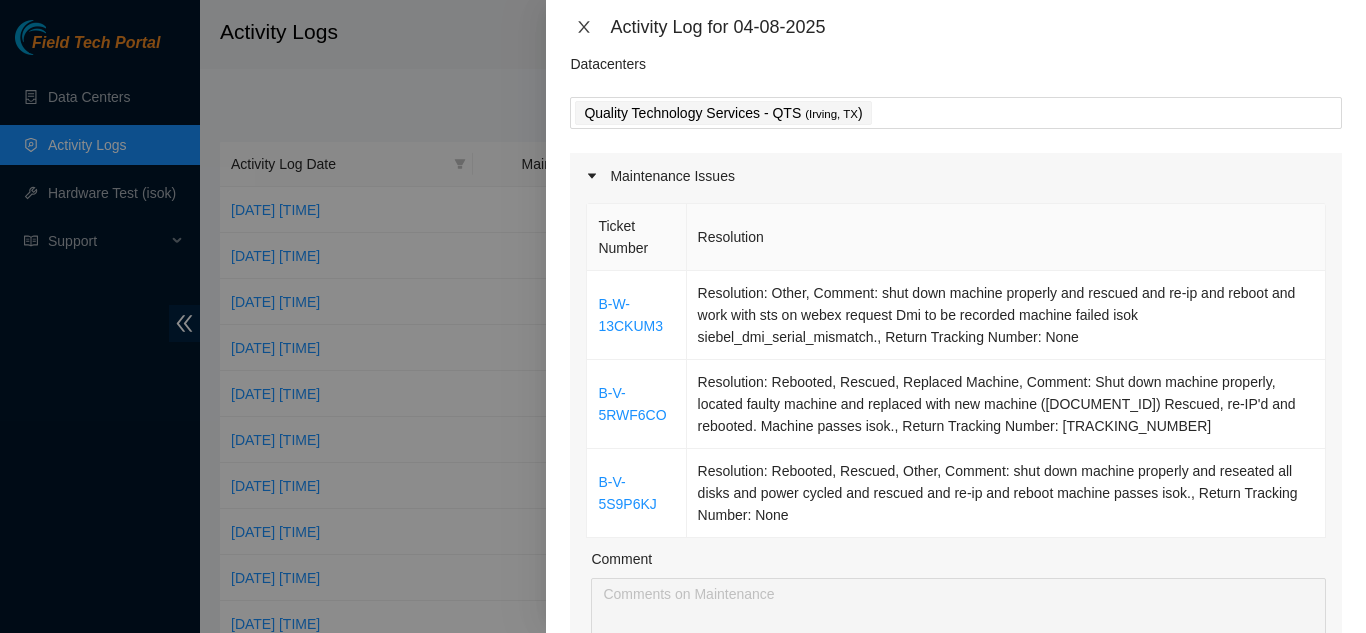 scroll, scrollTop: 0, scrollLeft: 0, axis: both 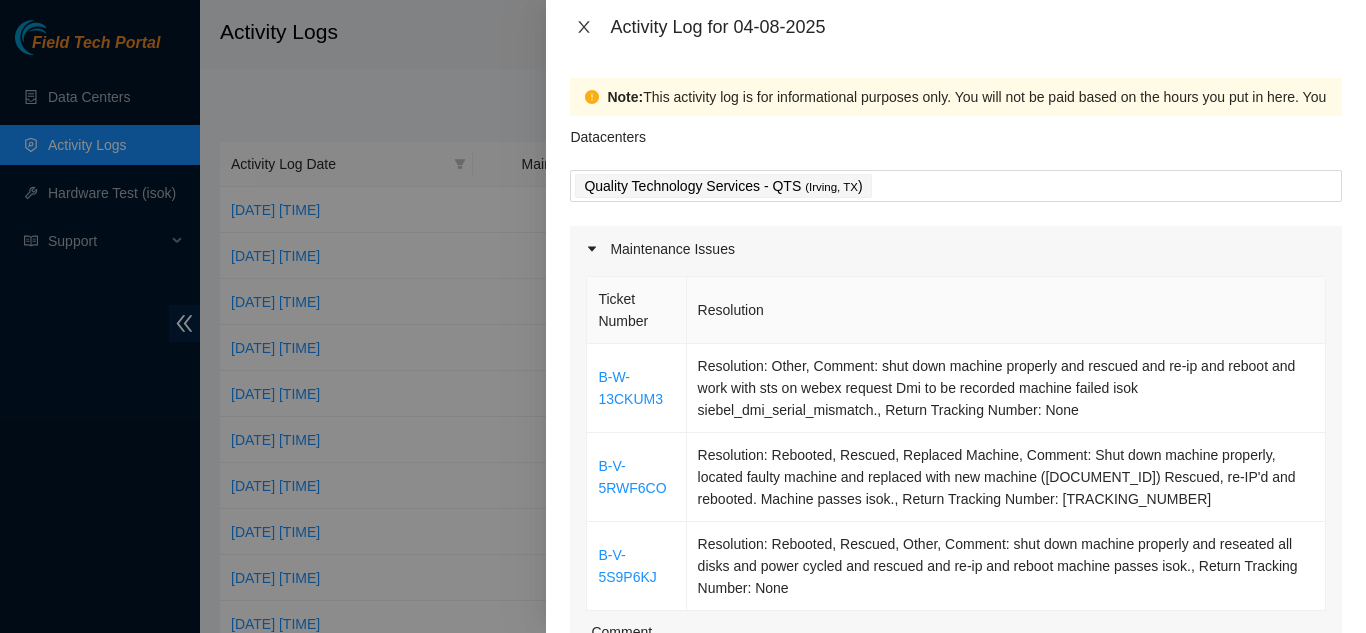 click 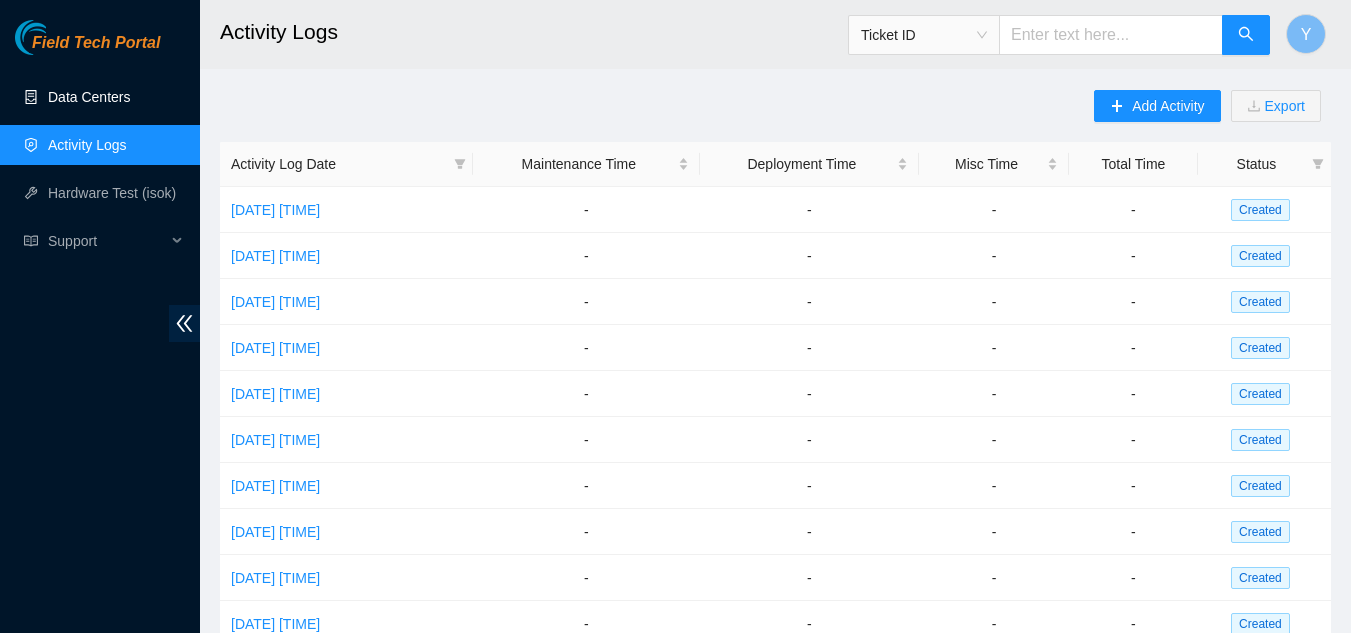 click on "Data Centers" at bounding box center [89, 97] 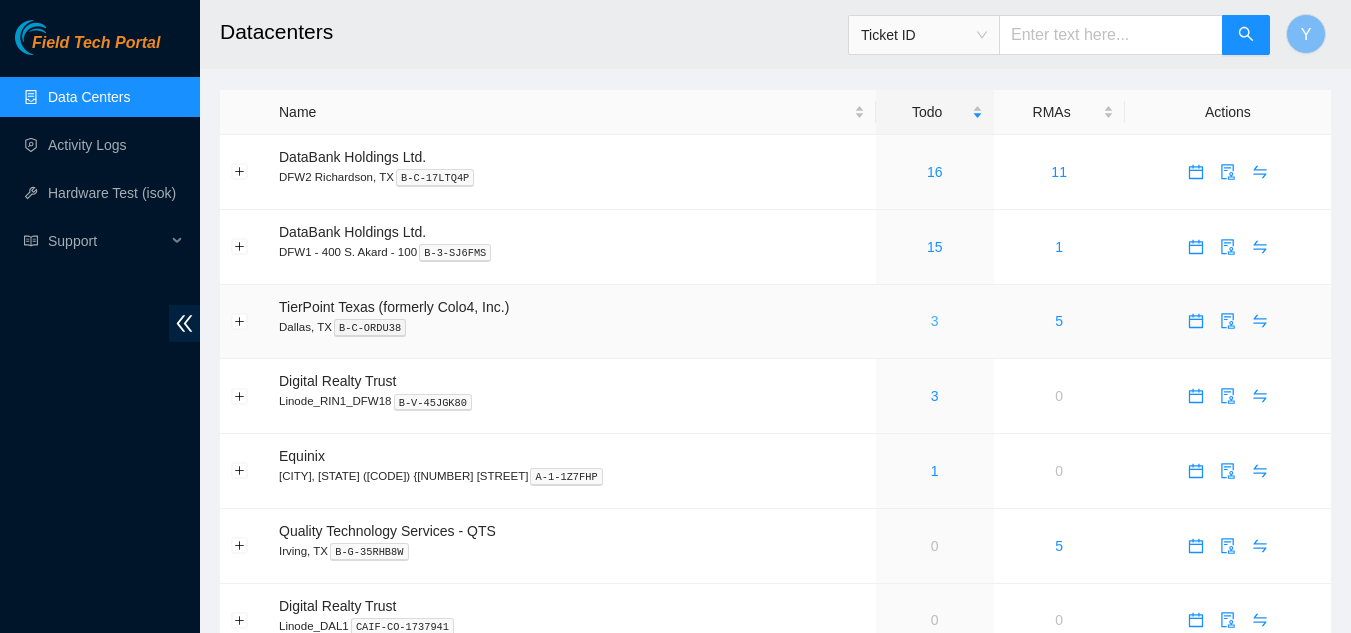 click on "3" at bounding box center (935, 321) 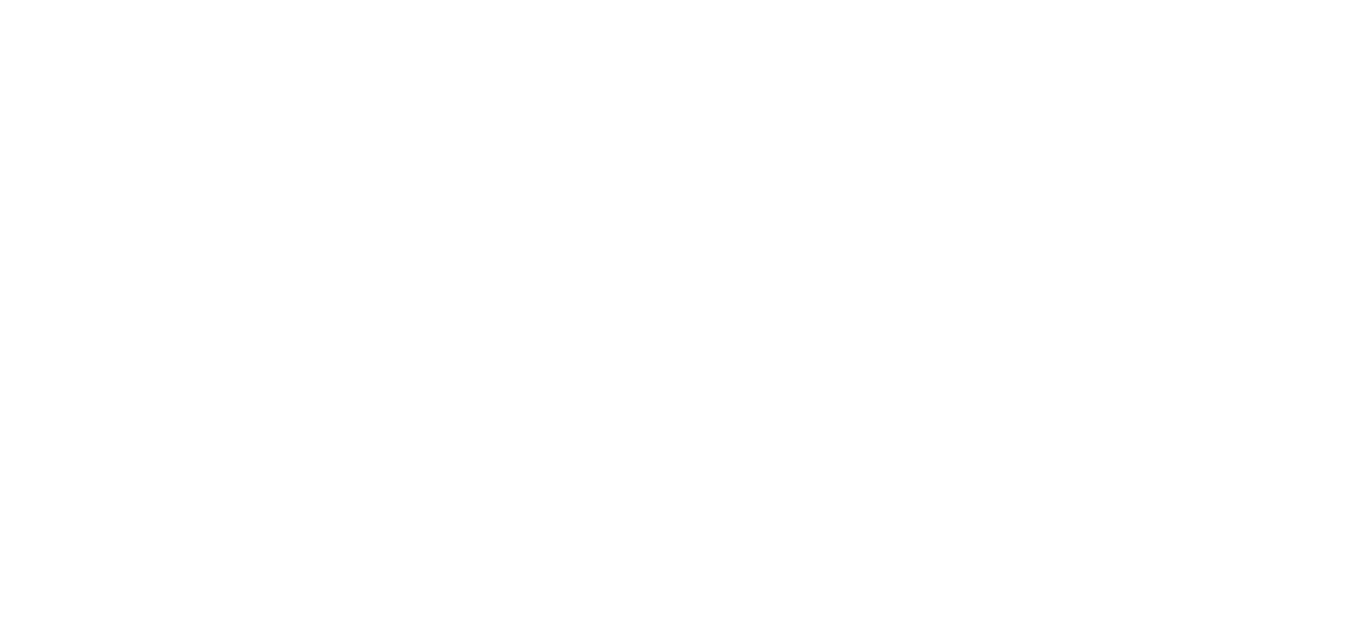 scroll, scrollTop: 0, scrollLeft: 0, axis: both 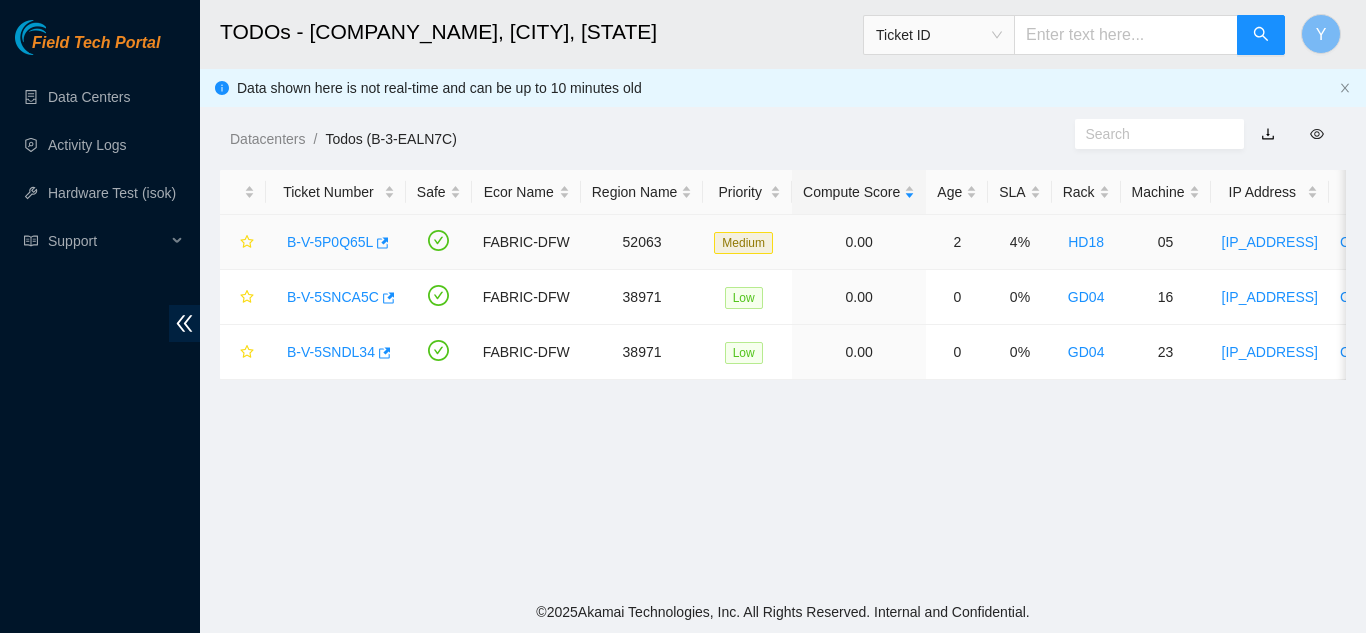 click on "B-V-5P0Q65L" at bounding box center [330, 242] 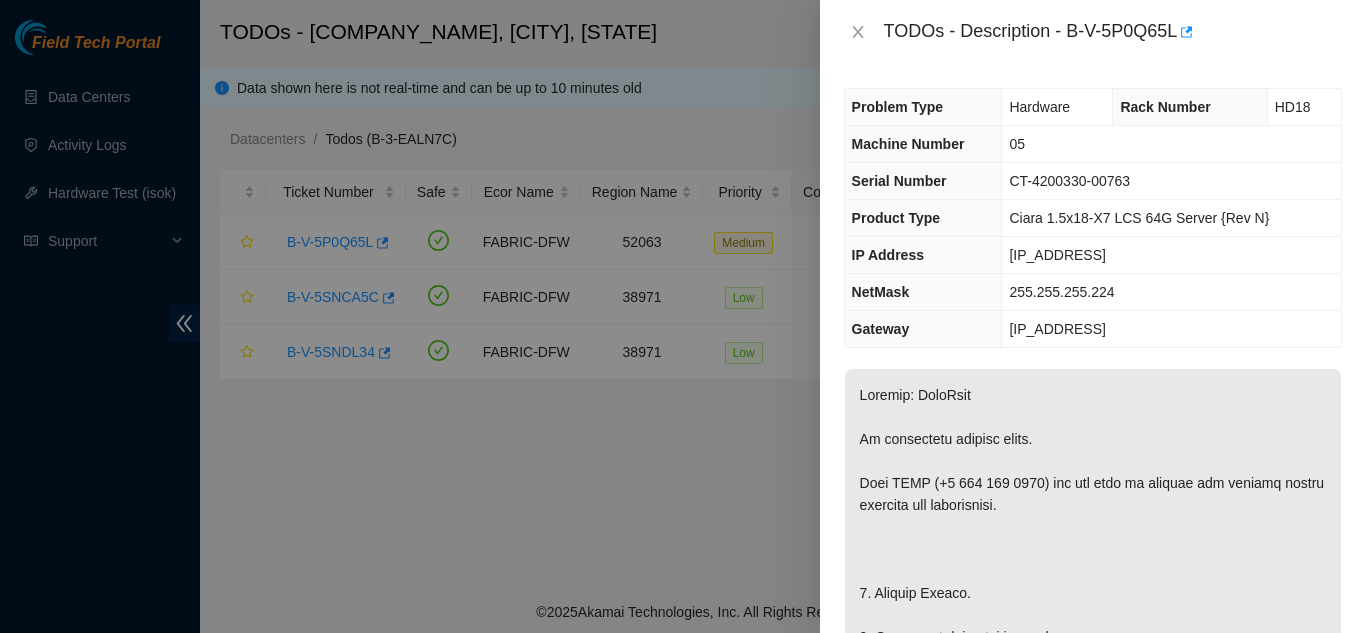 drag, startPoint x: 1098, startPoint y: 258, endPoint x: 1015, endPoint y: 263, distance: 83.15047 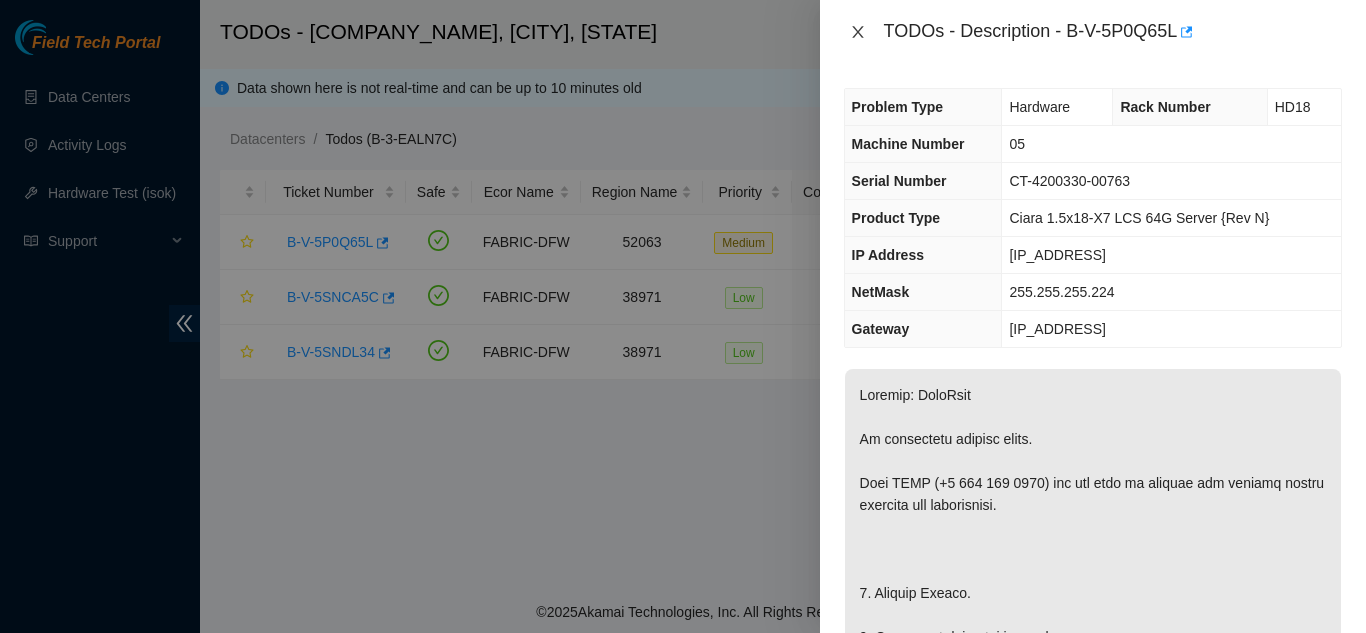 click 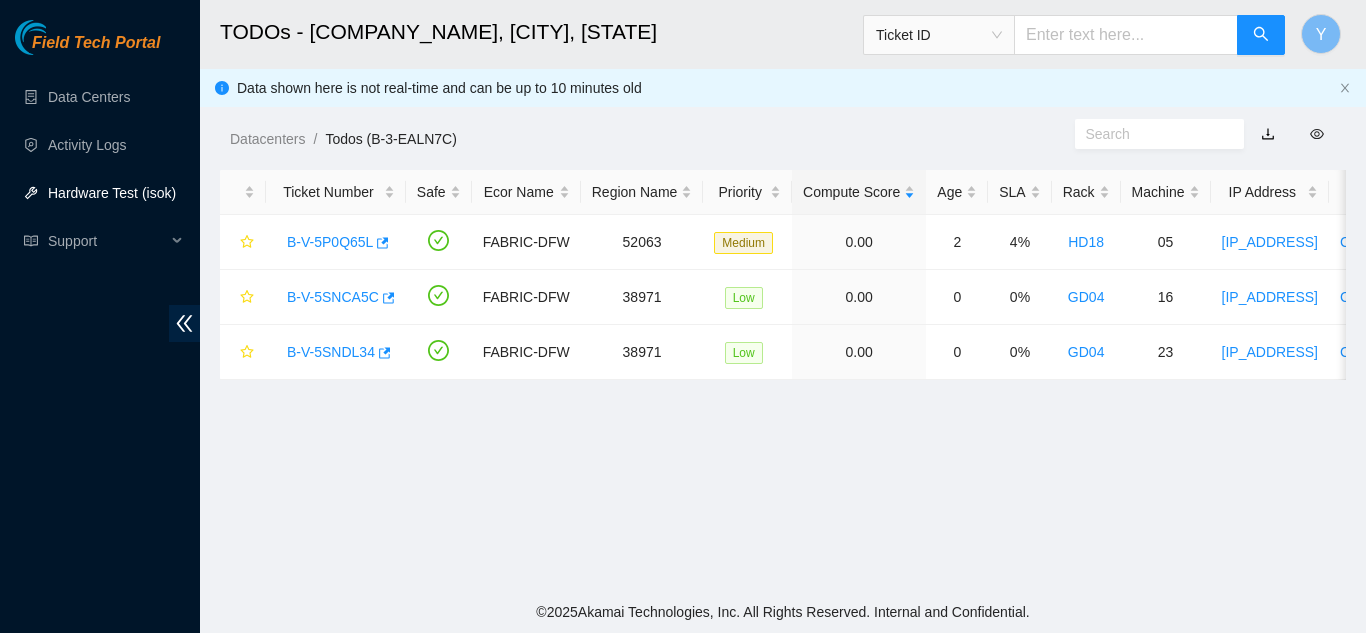 click on "Hardware Test (isok)" at bounding box center [112, 193] 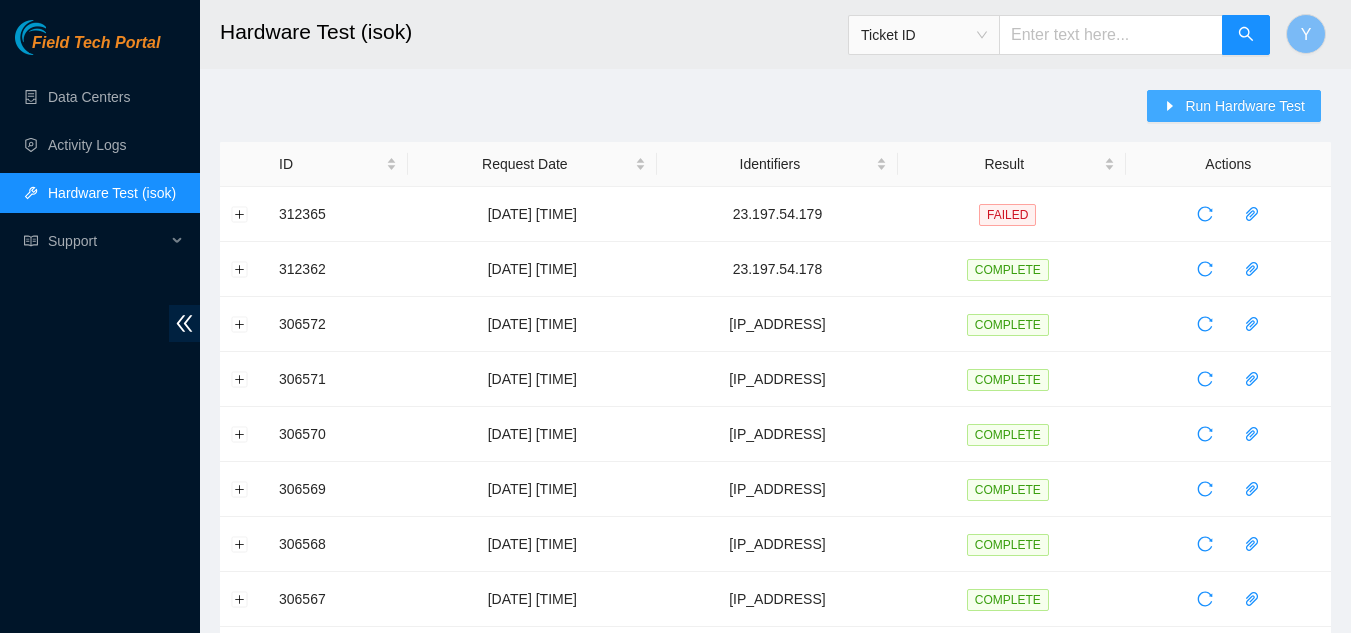 click on "Run Hardware Test" at bounding box center (1245, 106) 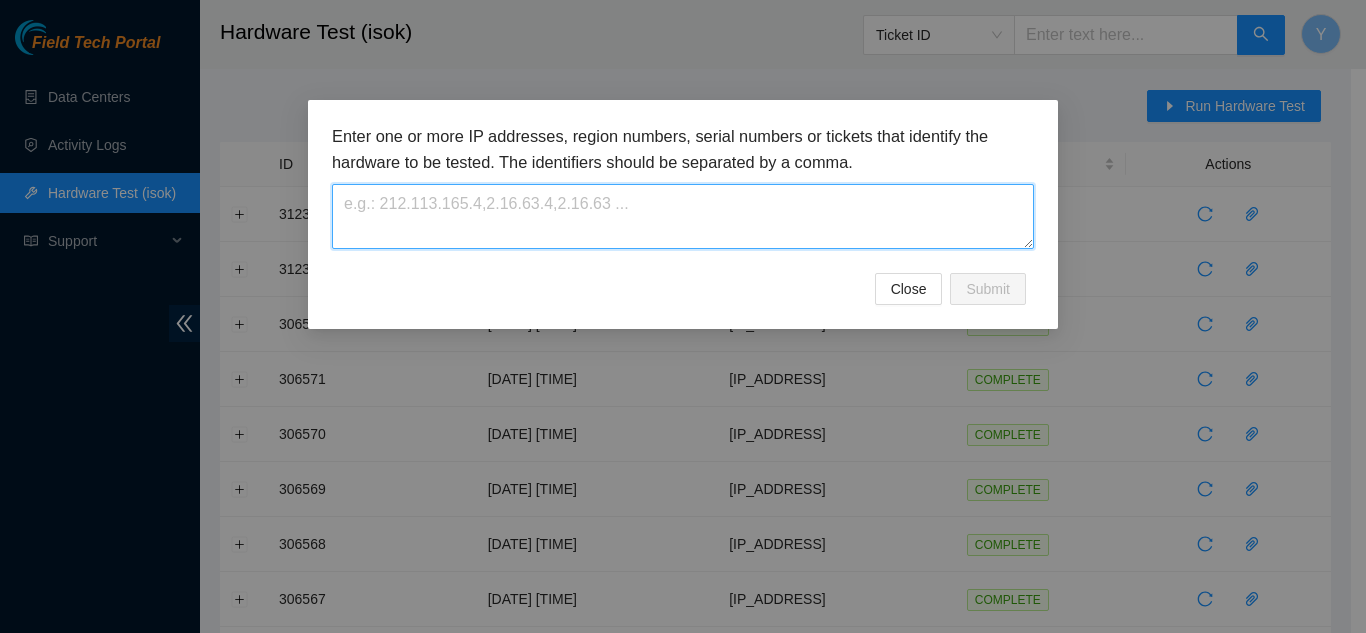 click at bounding box center (683, 216) 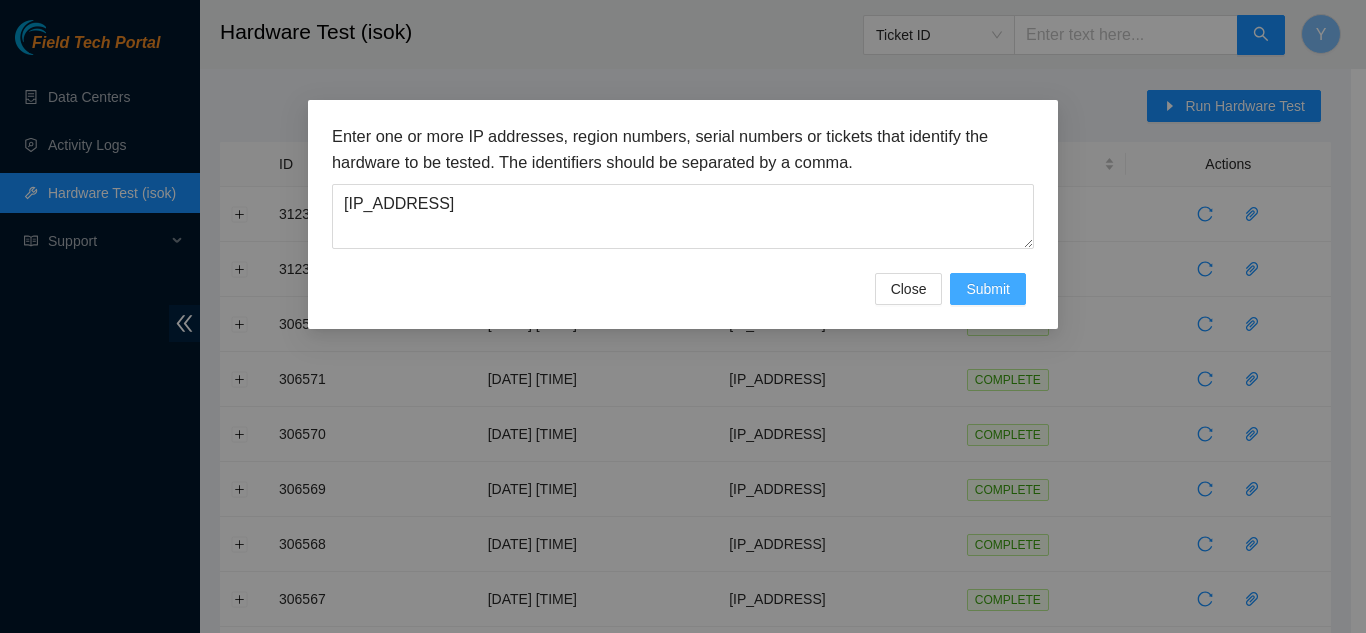click on "Submit" at bounding box center [988, 289] 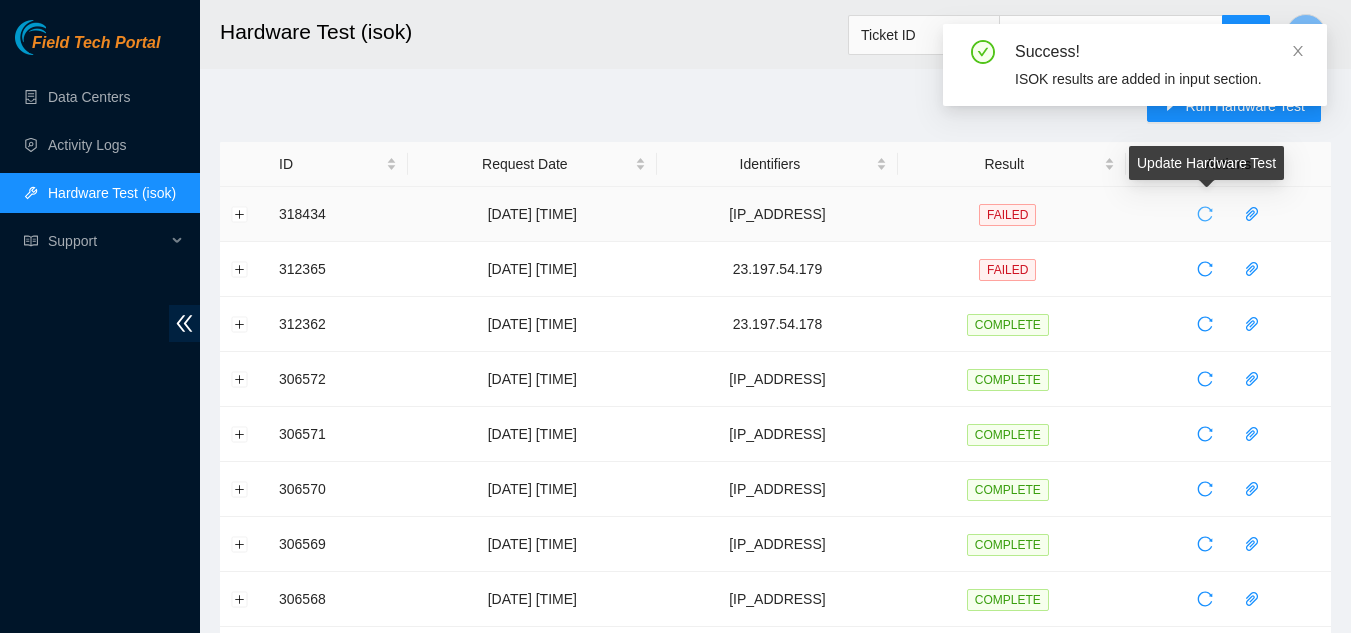 click 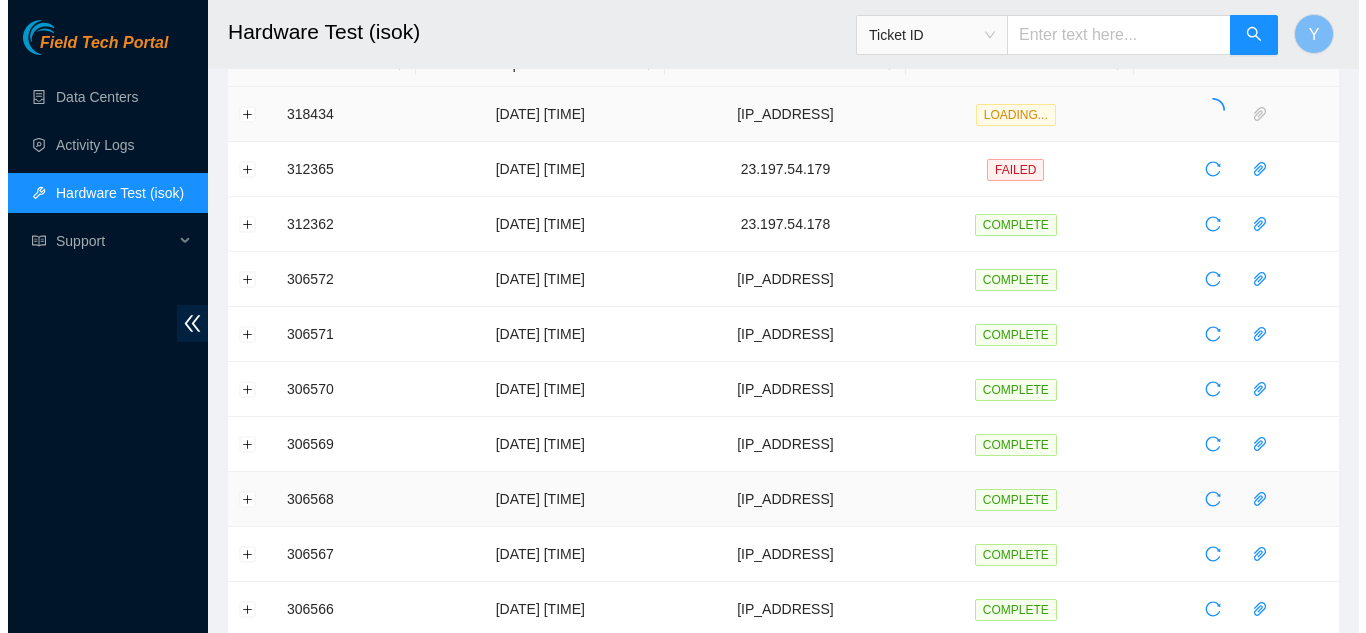 scroll, scrollTop: 0, scrollLeft: 0, axis: both 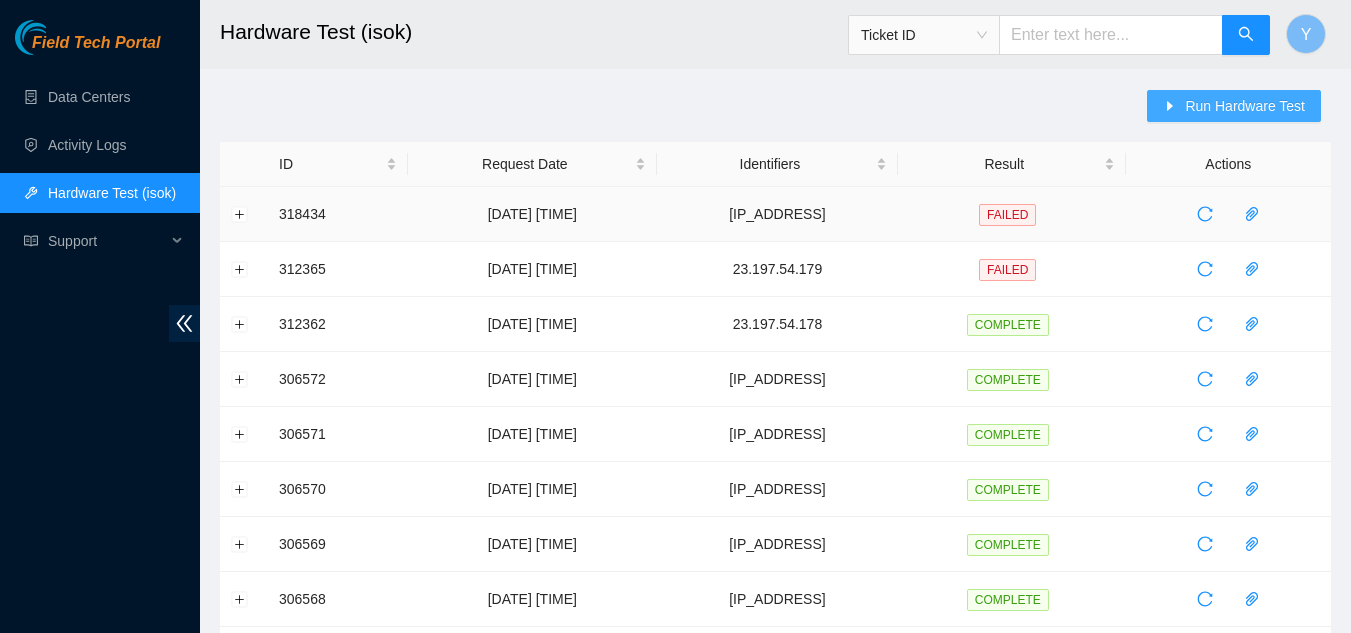 click on "Run Hardware Test" at bounding box center (1245, 106) 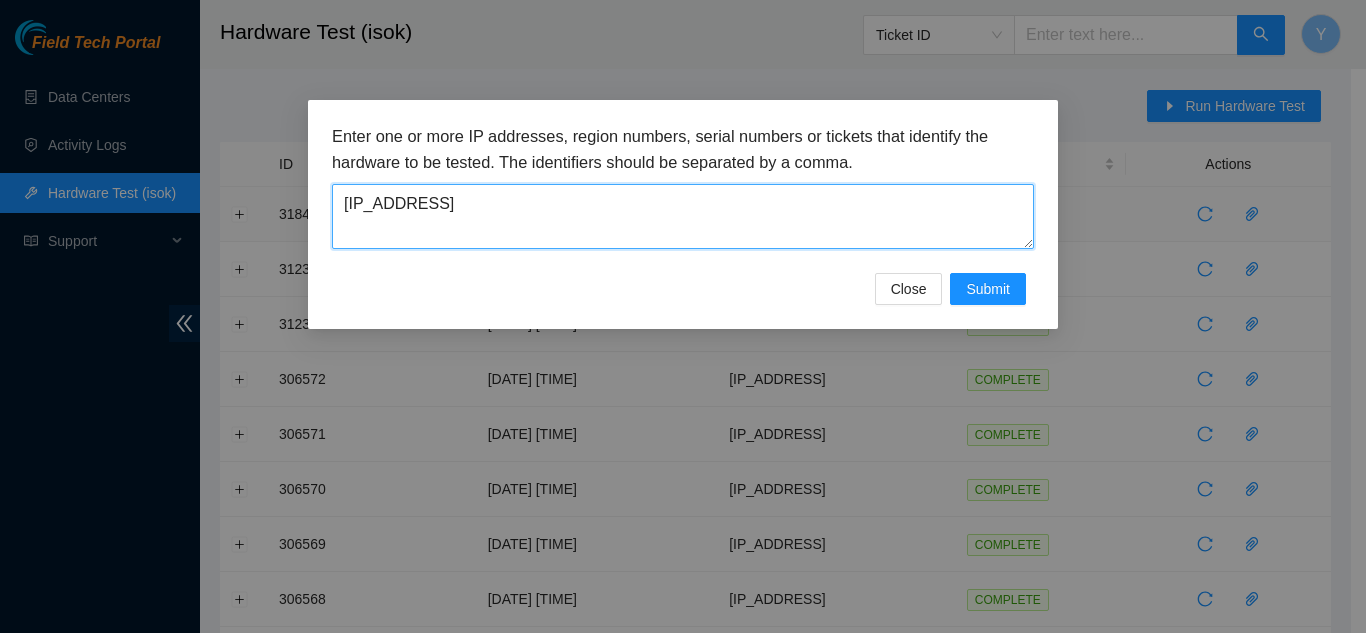 click on "[IP_ADDRESS]" at bounding box center [683, 216] 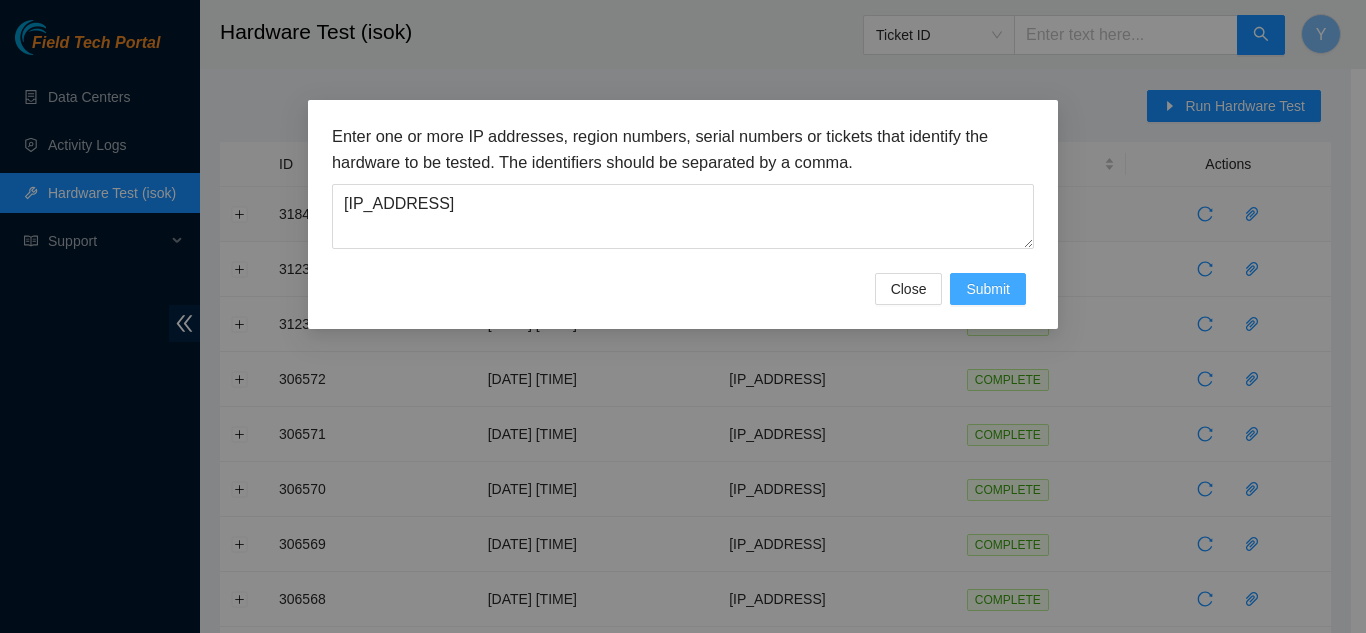 click on "Submit" at bounding box center [988, 289] 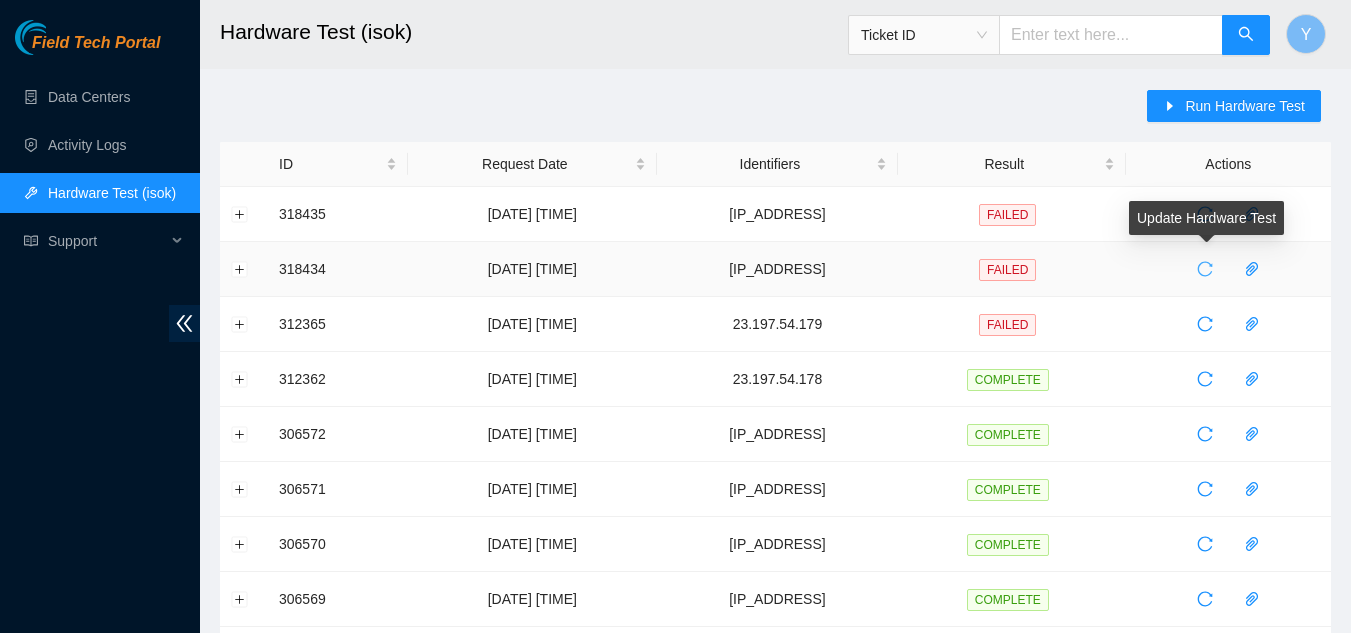 click 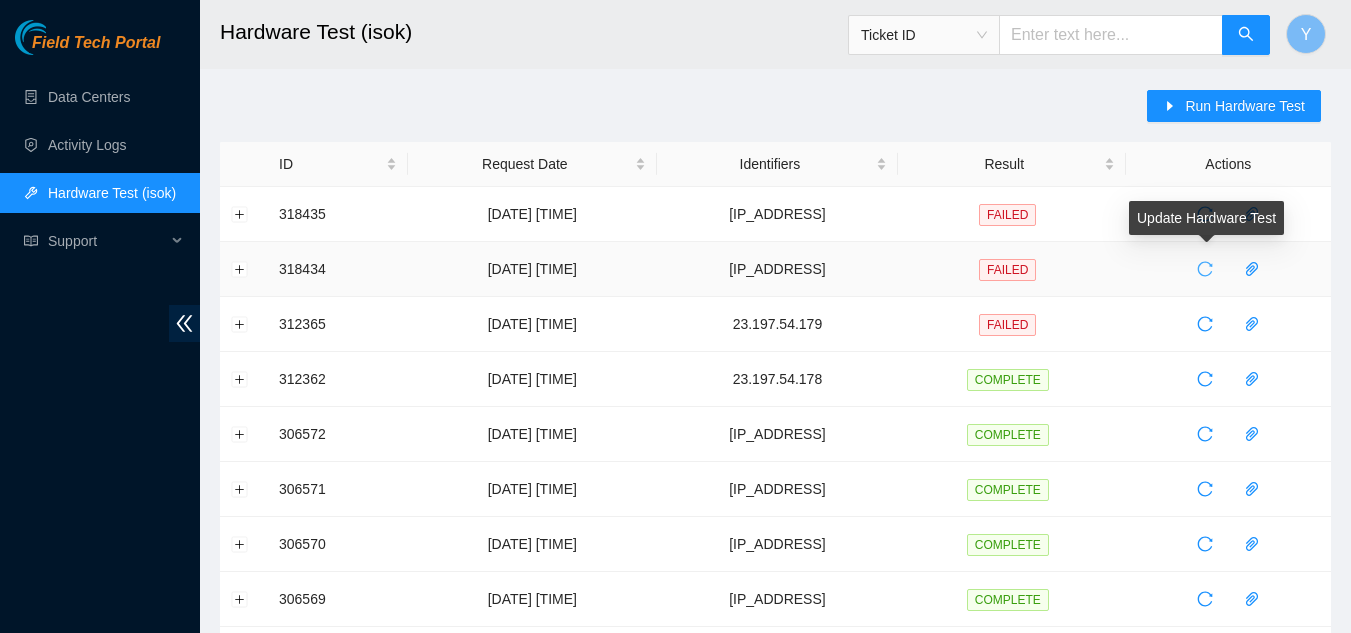 click 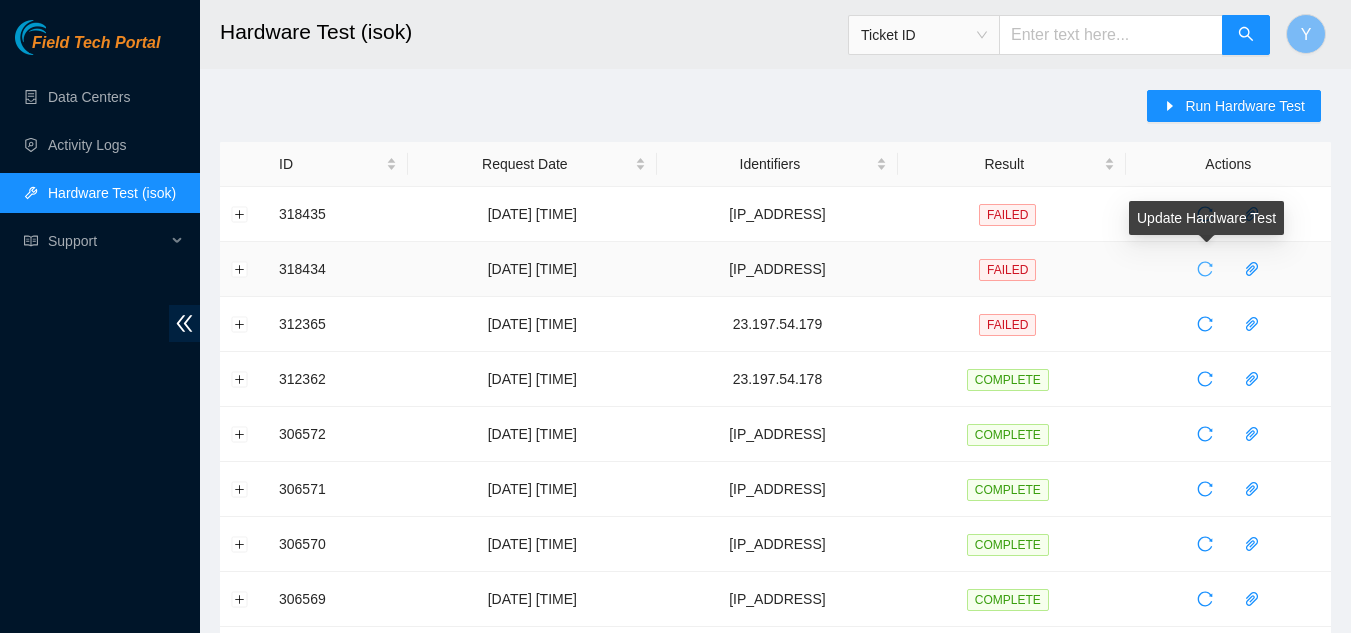 click 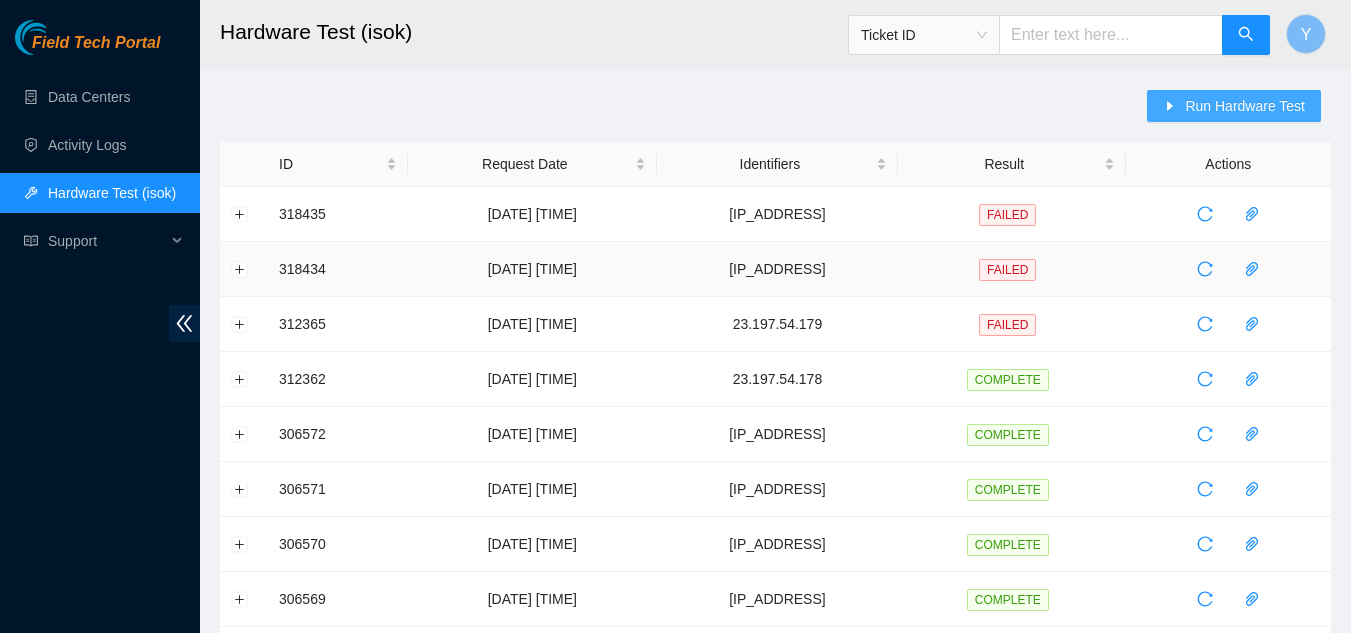 click on "Run Hardware Test" at bounding box center [1245, 106] 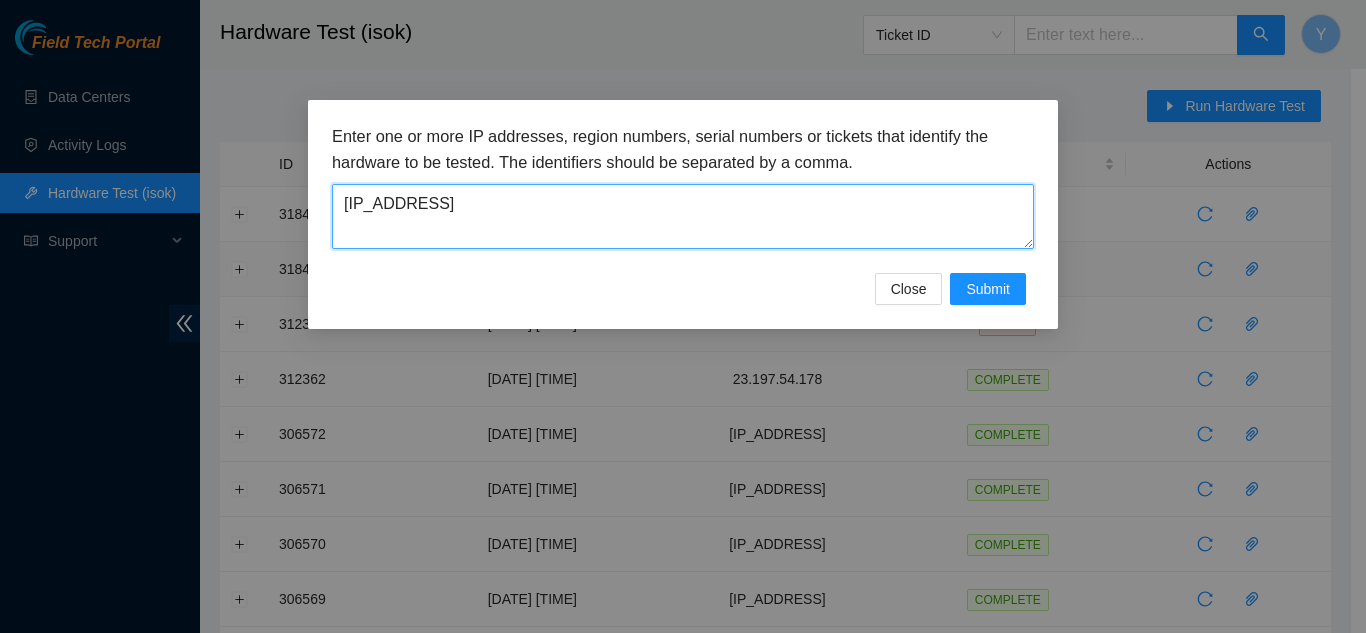 click on "[IP_ADDRESS]" at bounding box center (683, 216) 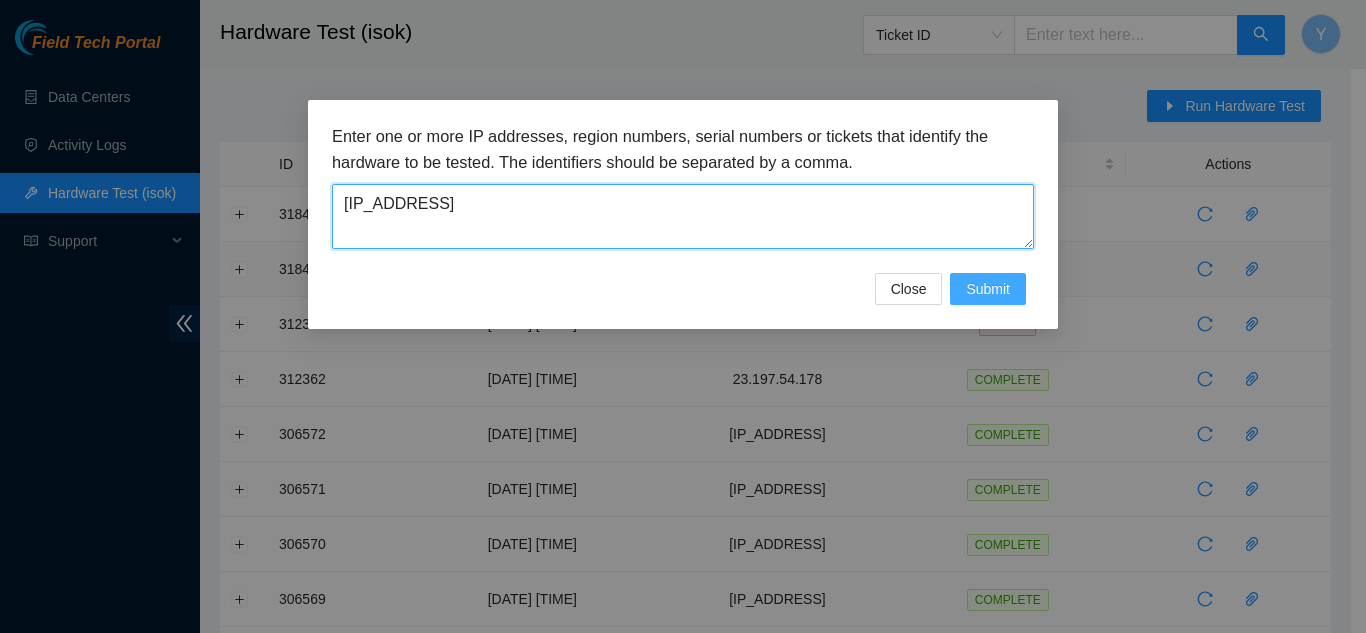 type on "[IP_ADDRESS]" 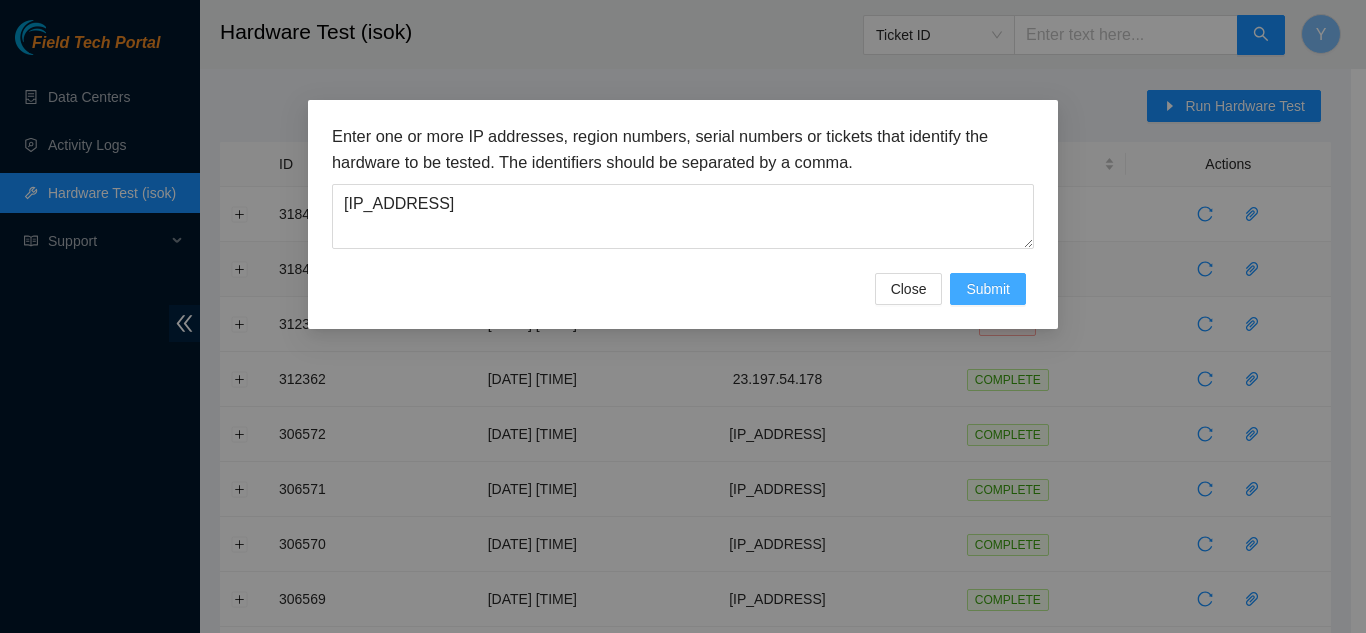 click on "Submit" at bounding box center (988, 289) 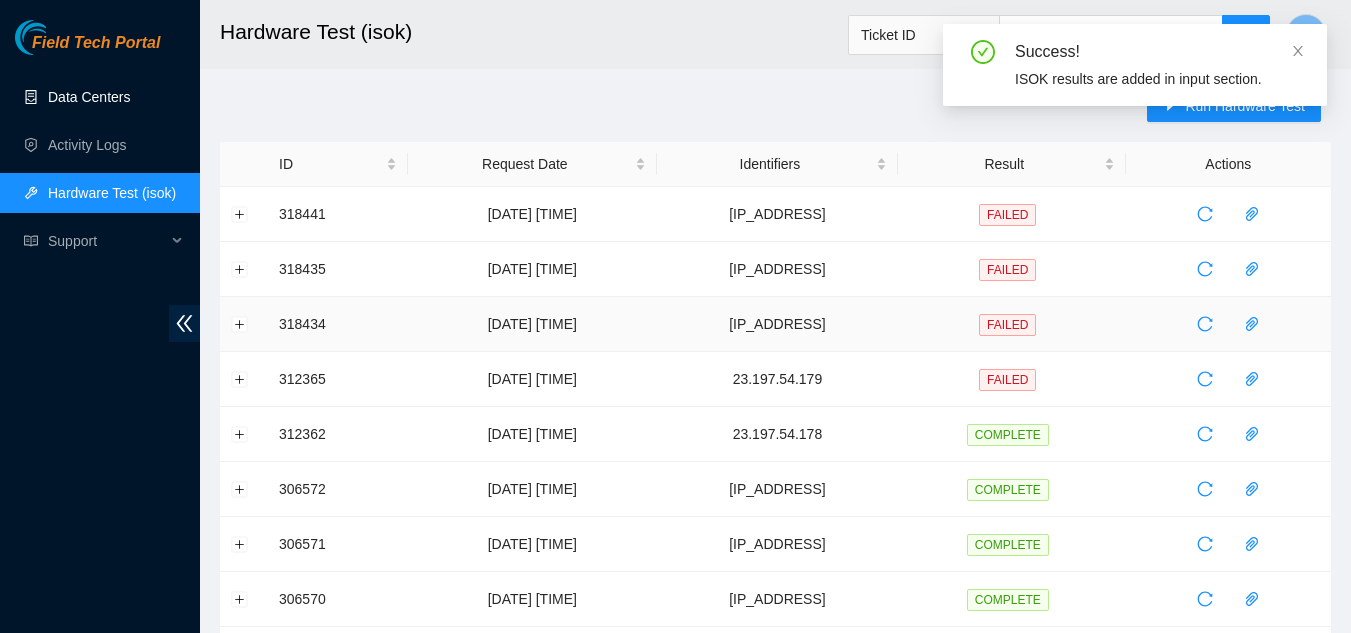 click on "Data Centers" at bounding box center (89, 97) 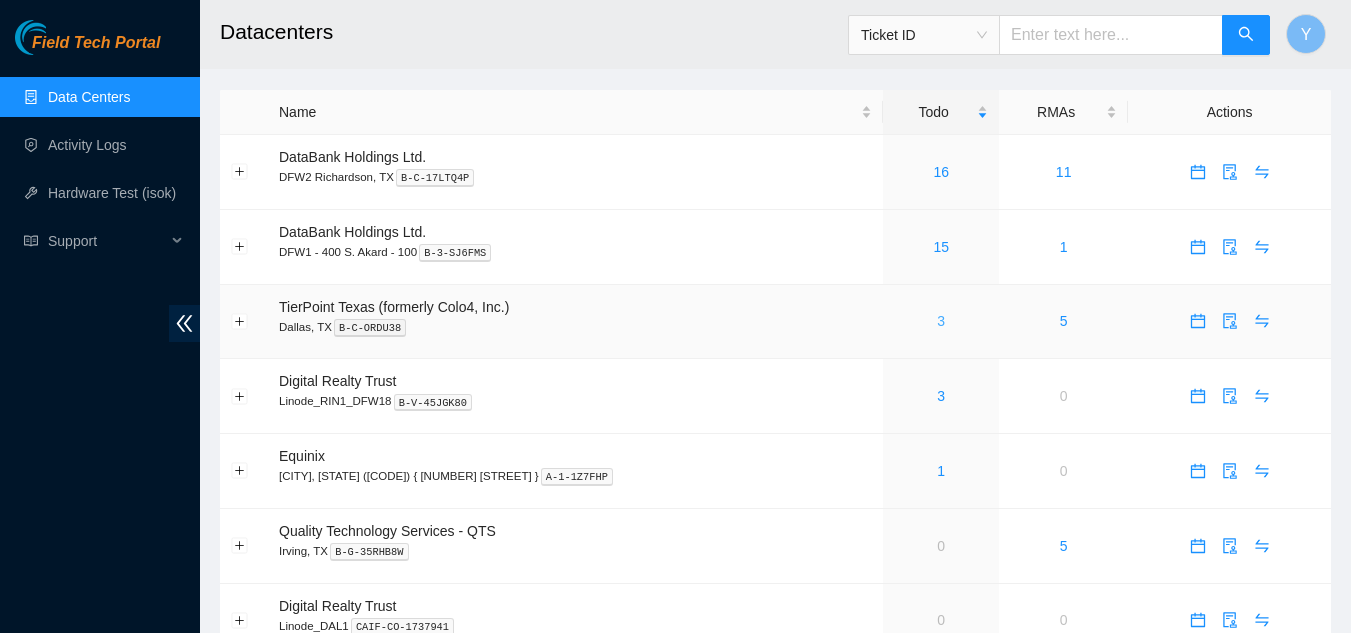 click on "3" at bounding box center (941, 321) 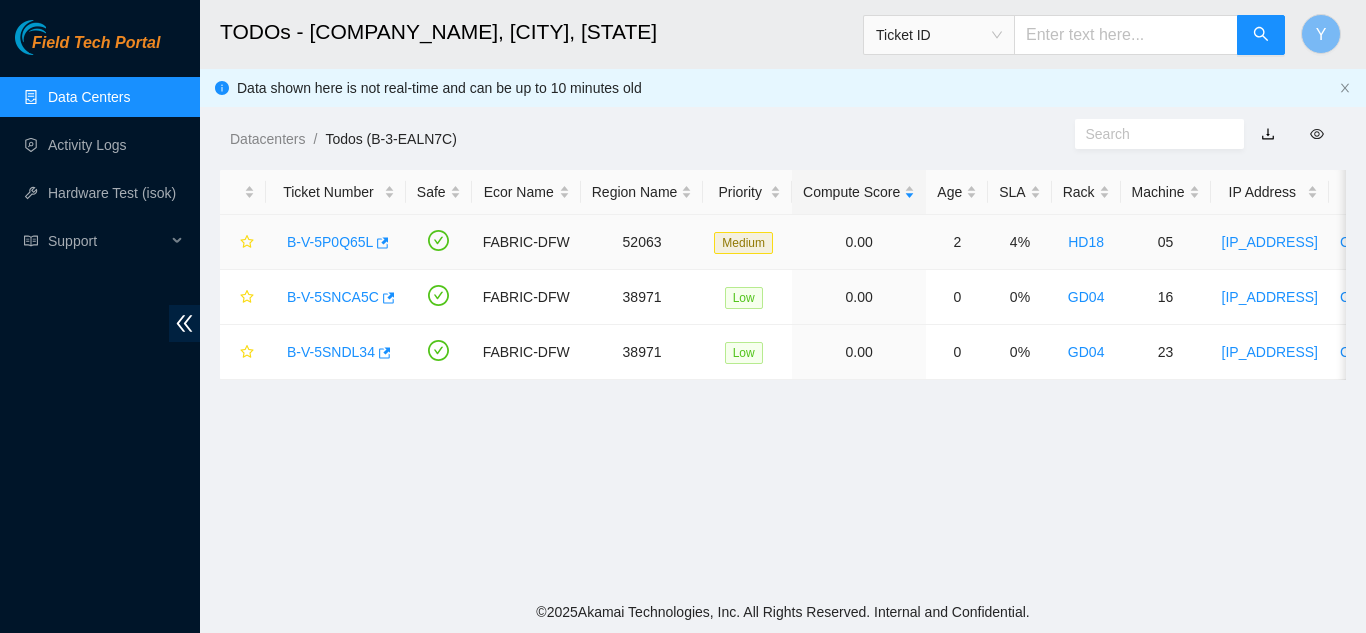 click on "B-V-5P0Q65L" at bounding box center [330, 242] 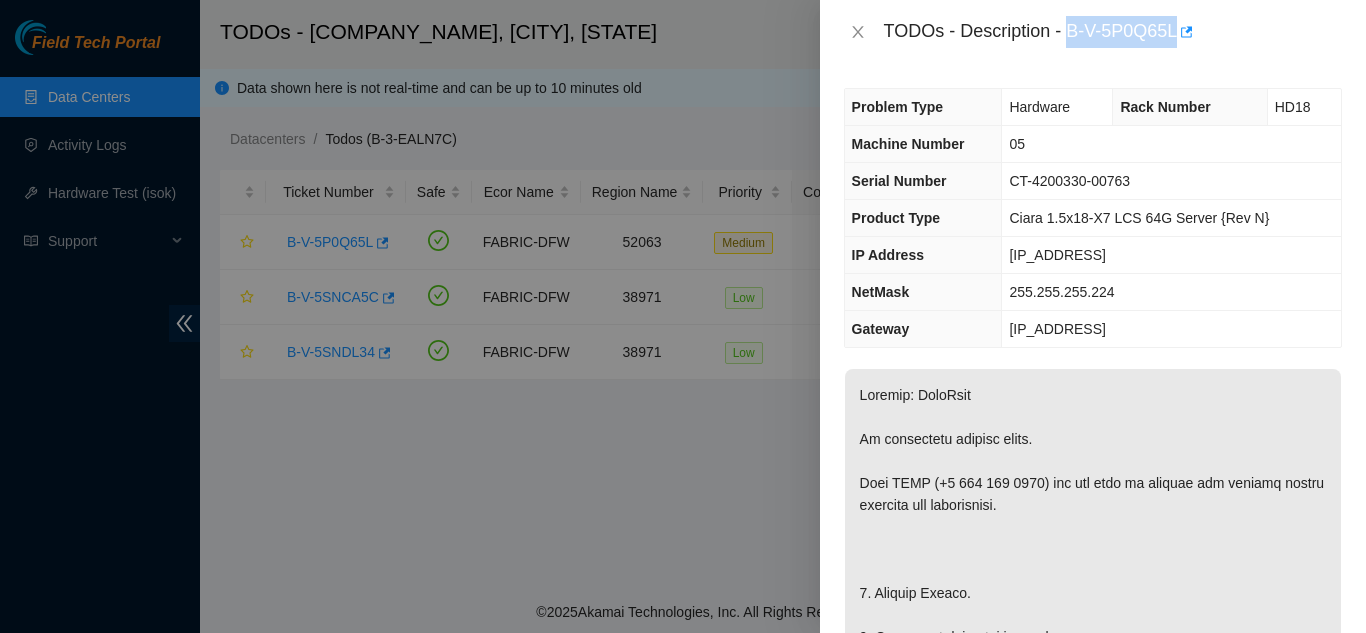 drag, startPoint x: 1067, startPoint y: 28, endPoint x: 1182, endPoint y: 13, distance: 115.97414 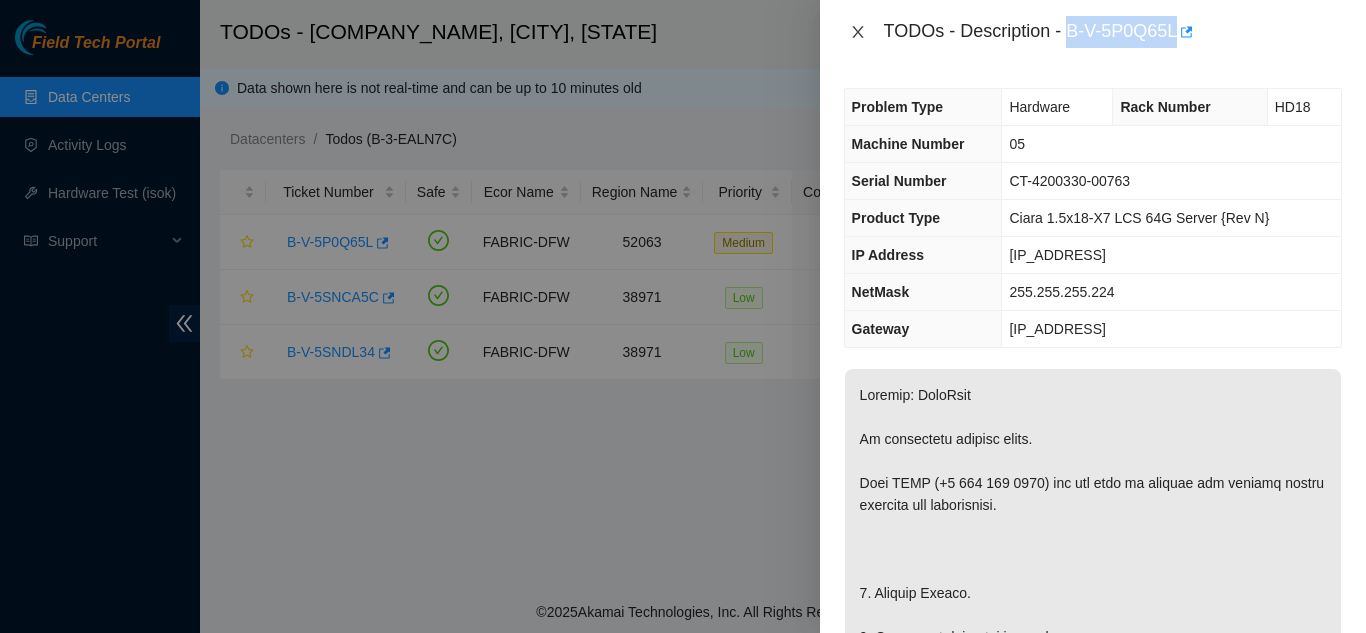 click 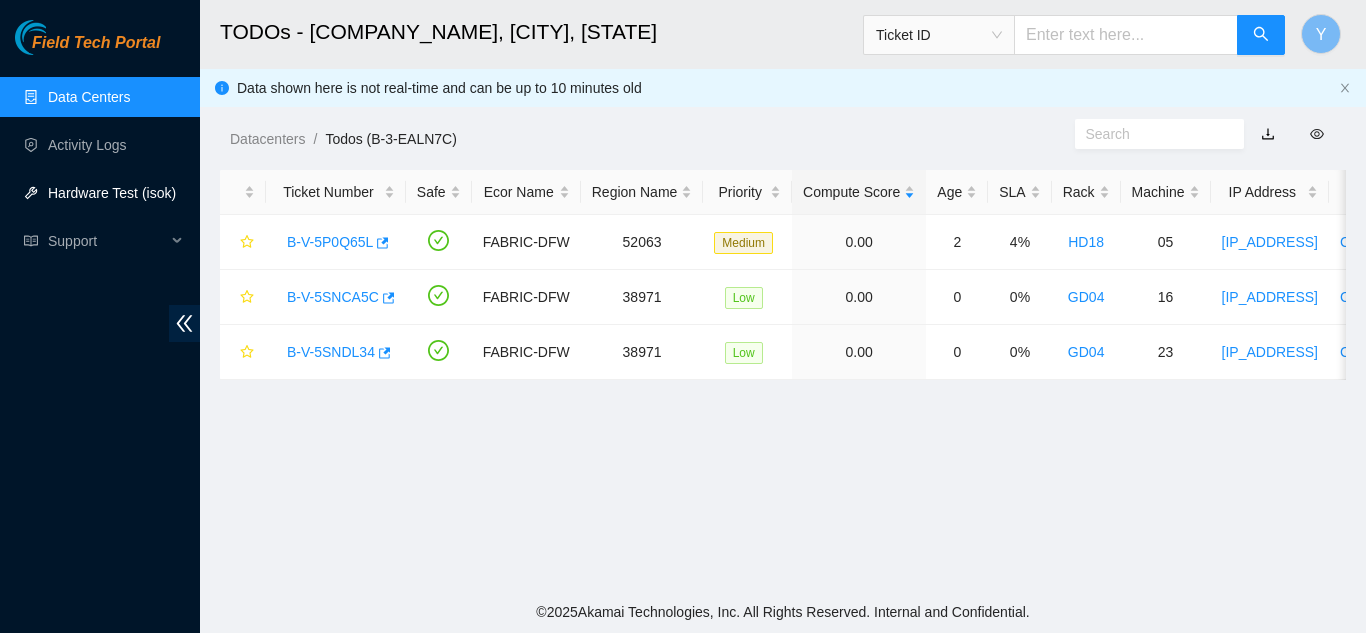 click on "Hardware Test (isok)" at bounding box center [112, 193] 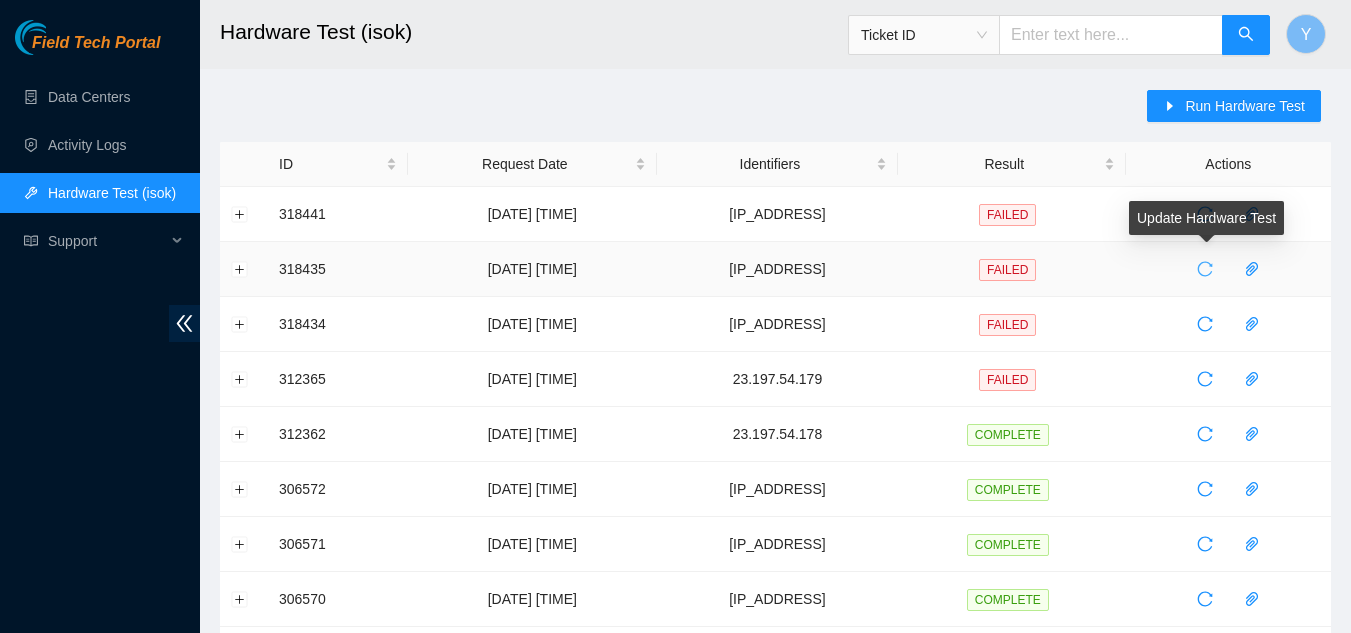 click 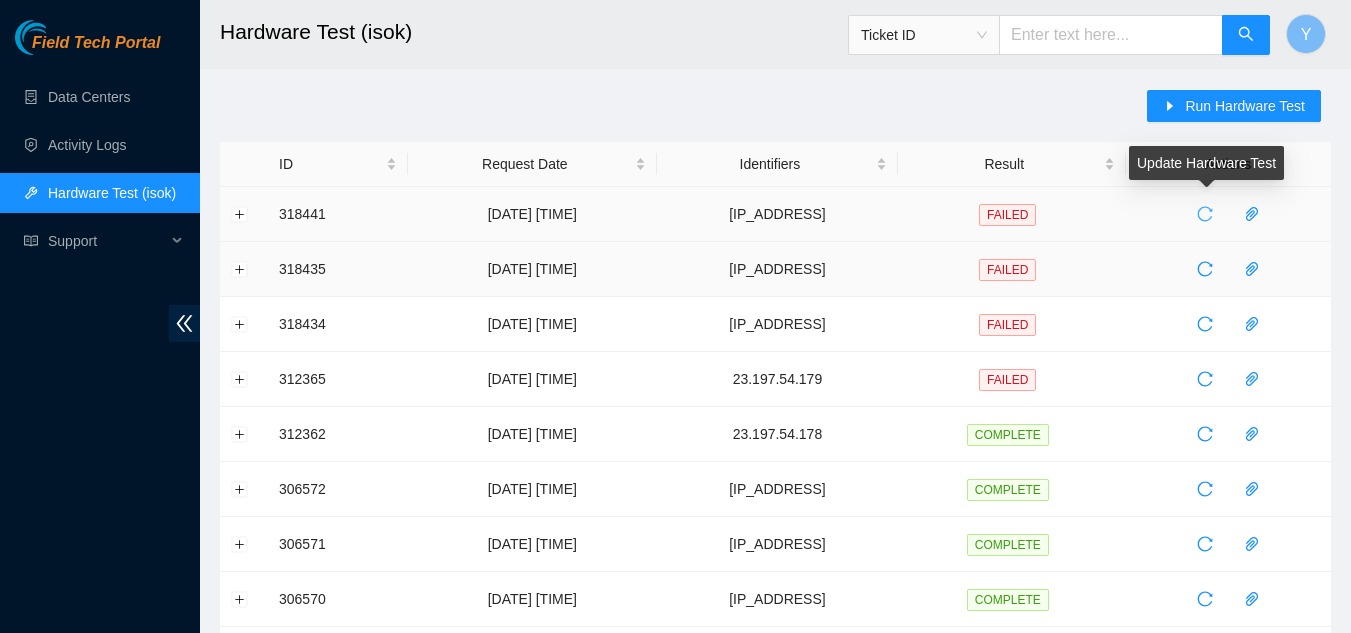 click 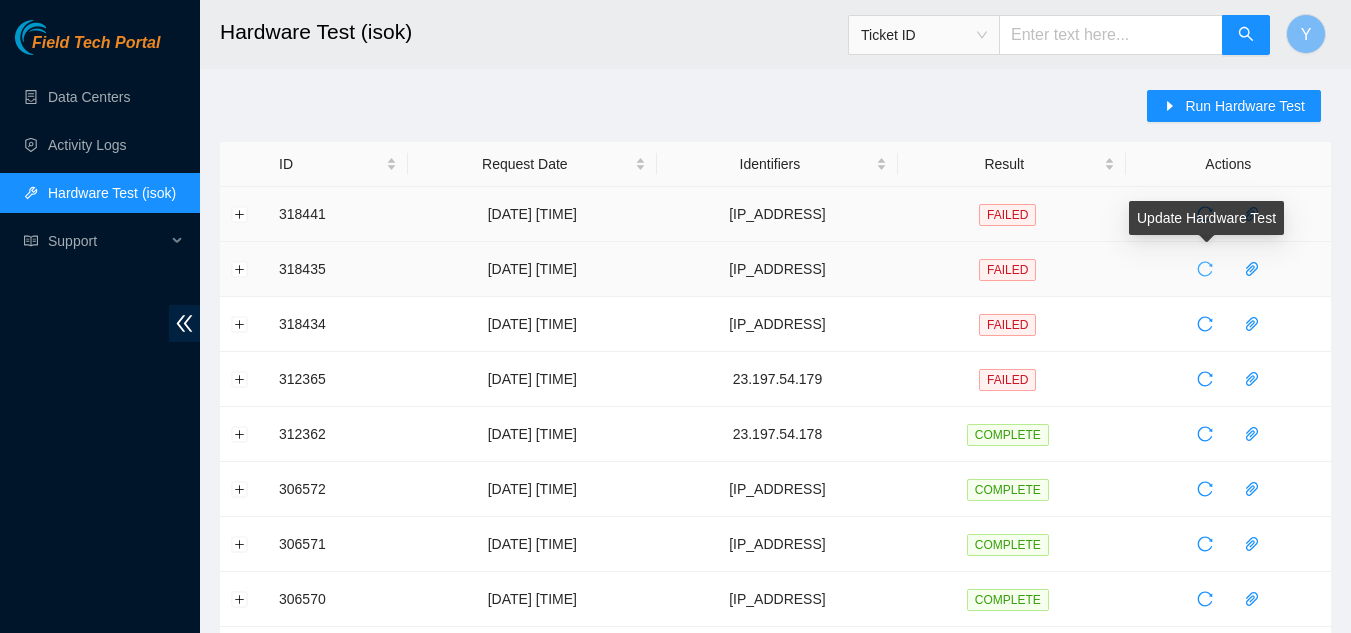 click 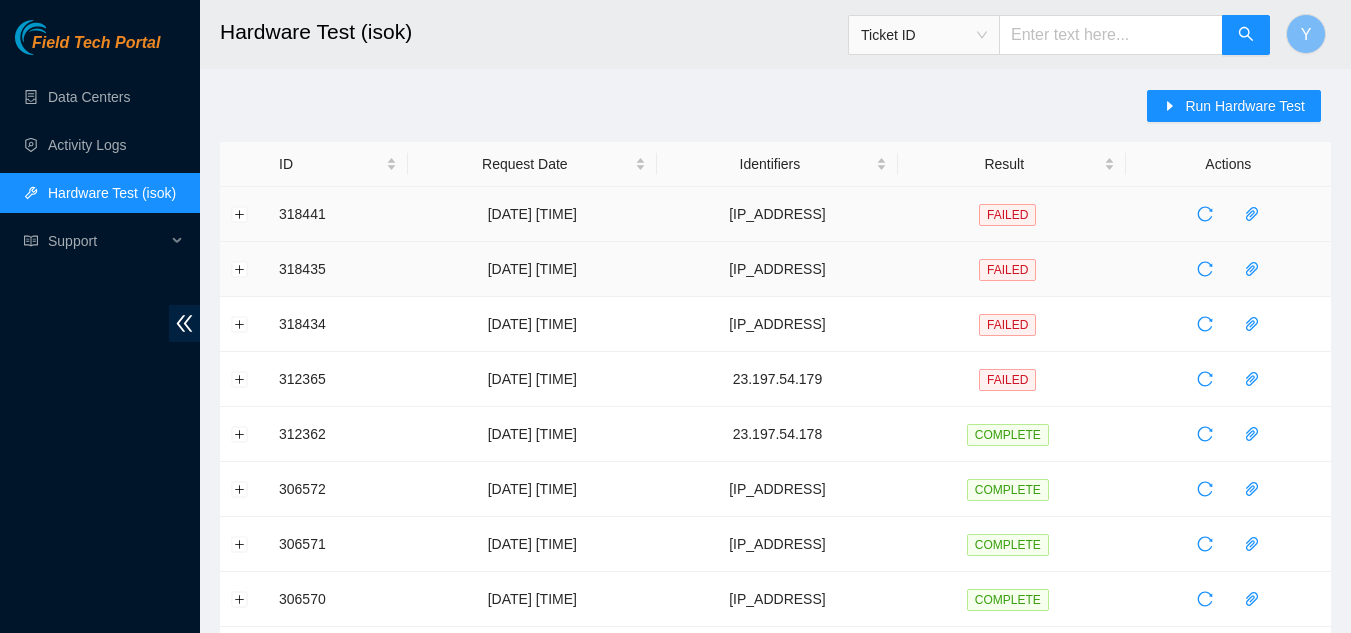 click at bounding box center (1111, 35) 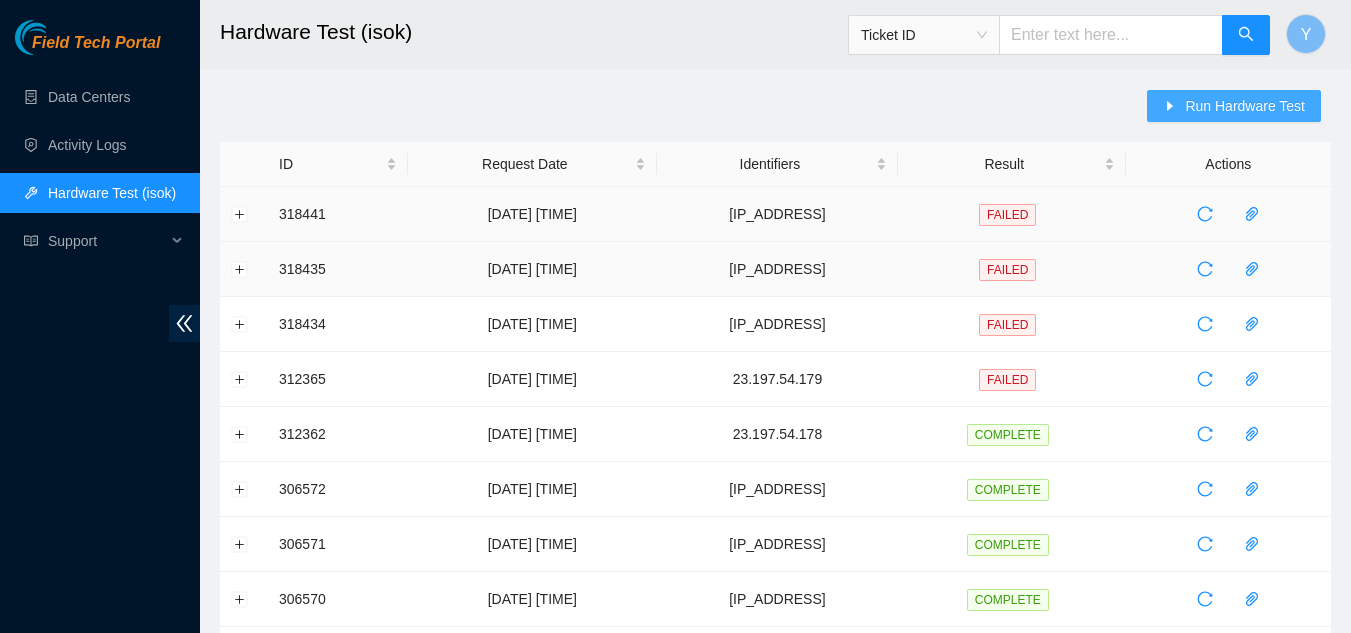 click on "Run Hardware Test" at bounding box center (1245, 106) 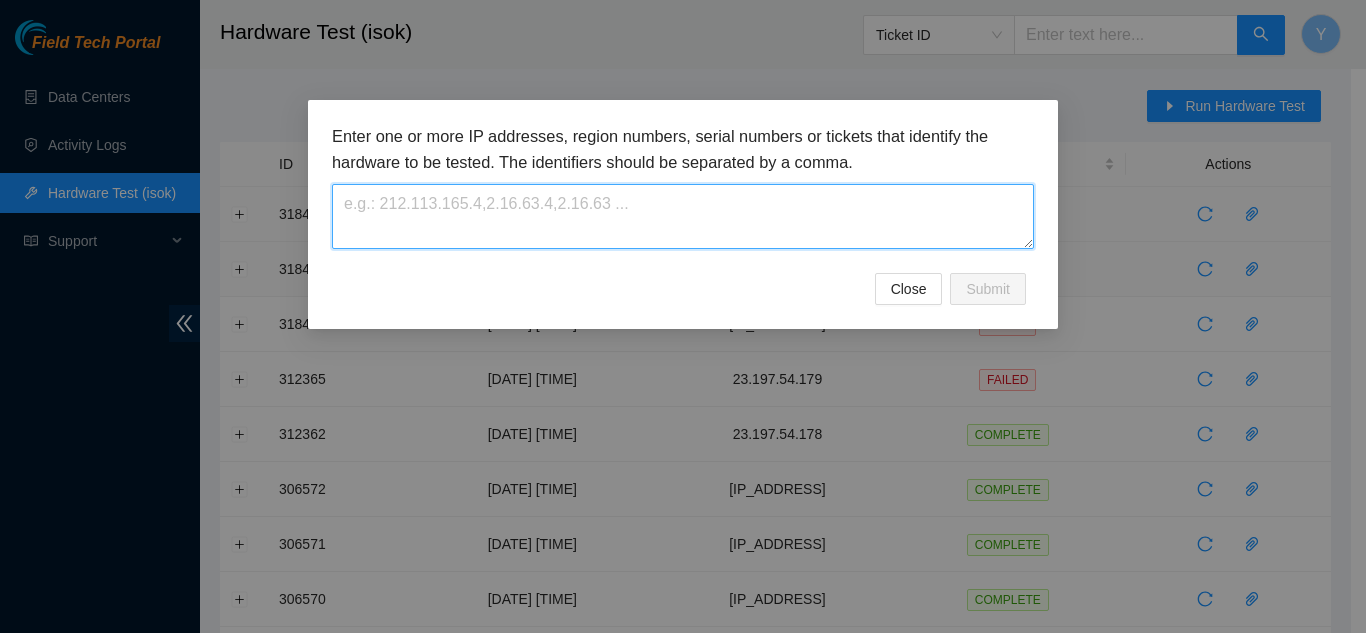 click at bounding box center (683, 216) 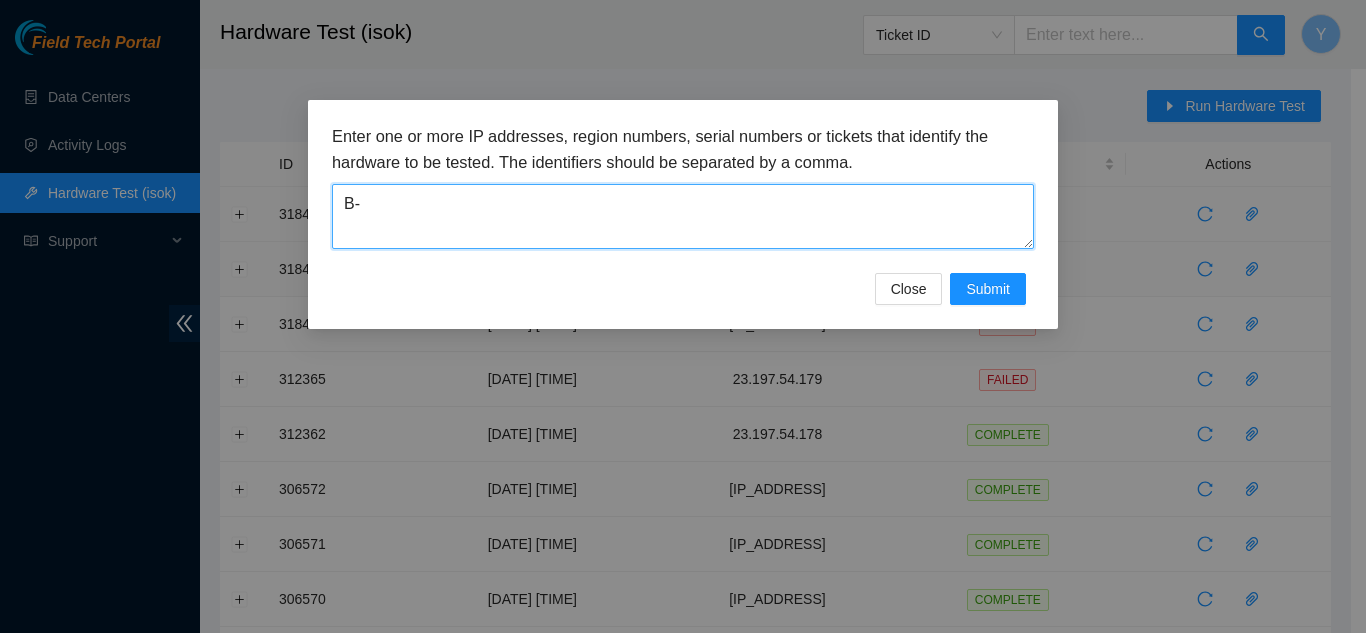 type on "B" 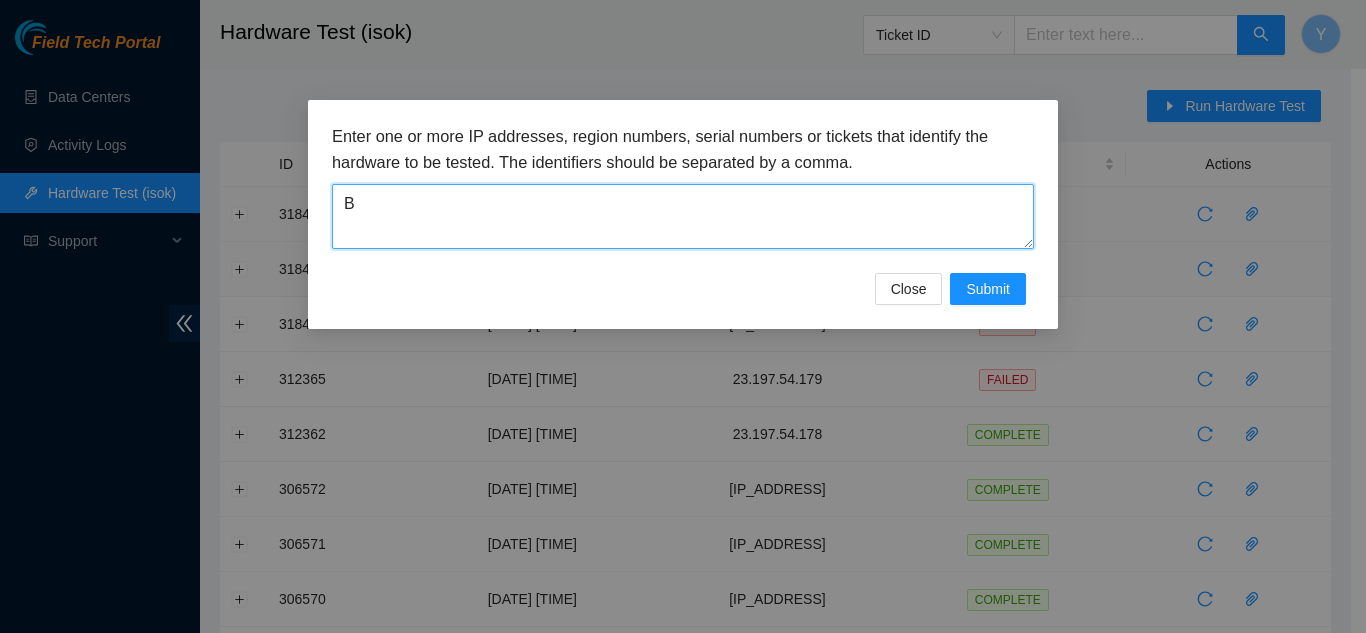 type 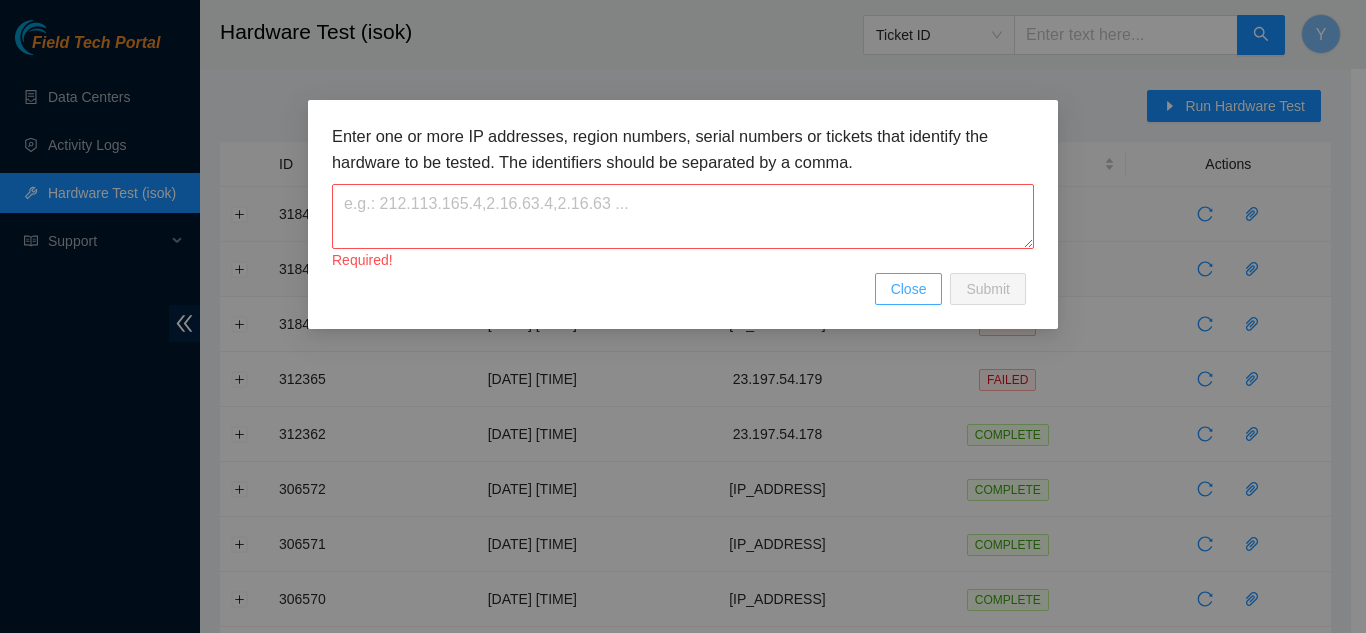 click on "Close" at bounding box center [909, 289] 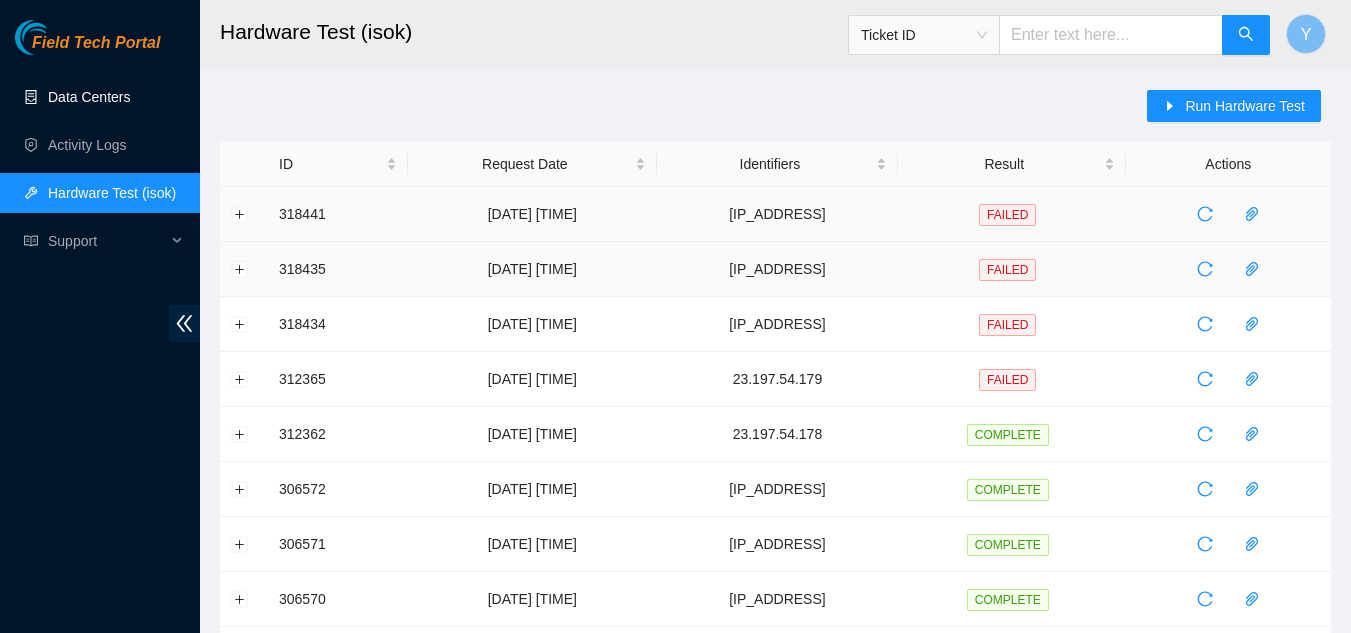 click on "Data Centers" at bounding box center [89, 97] 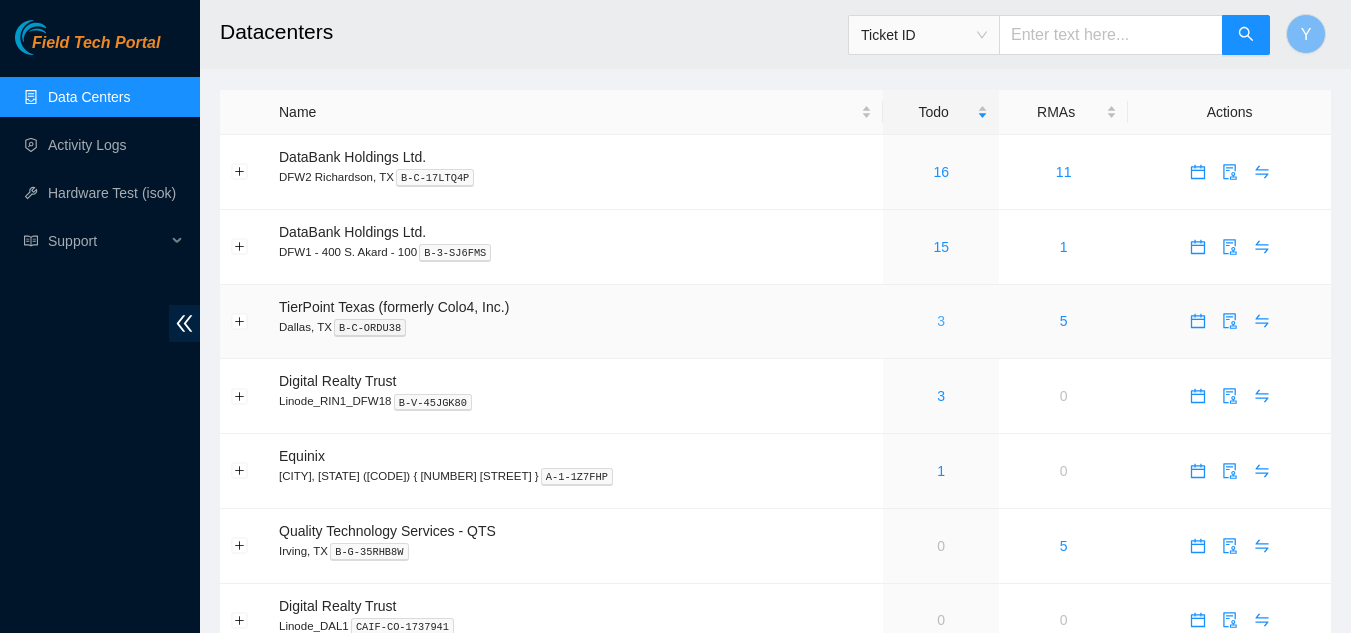 click on "3" at bounding box center (941, 321) 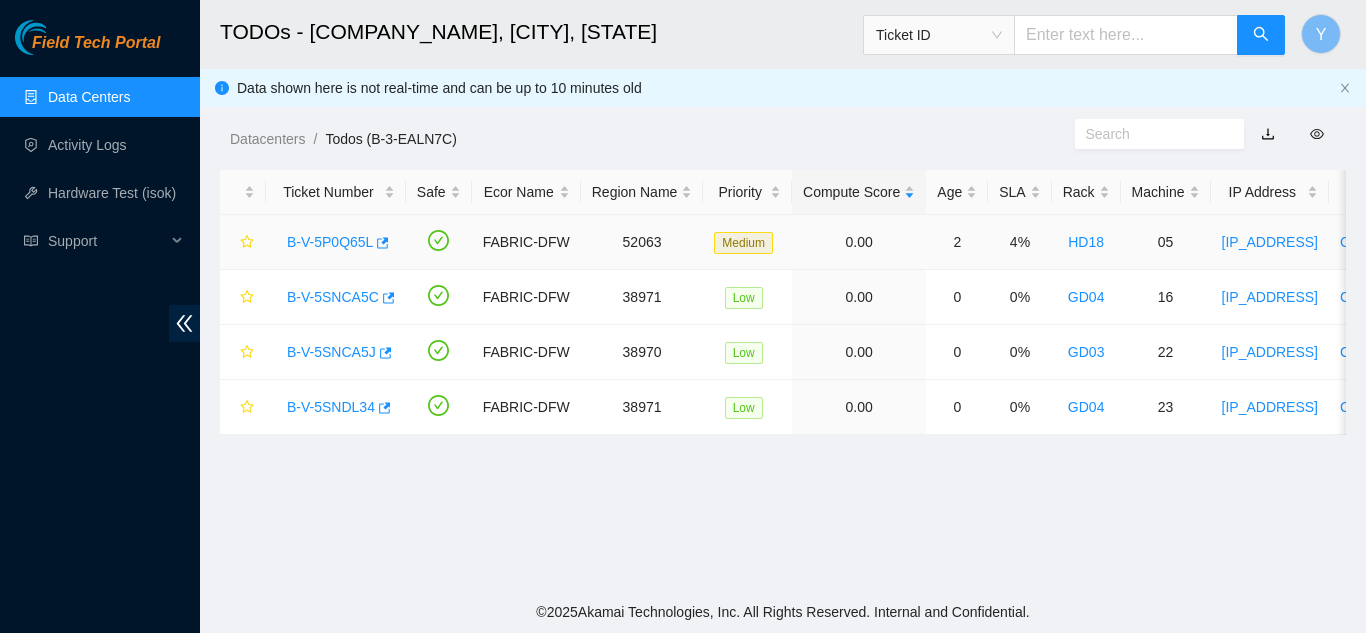 click on "B-V-5P0Q65L" at bounding box center [330, 242] 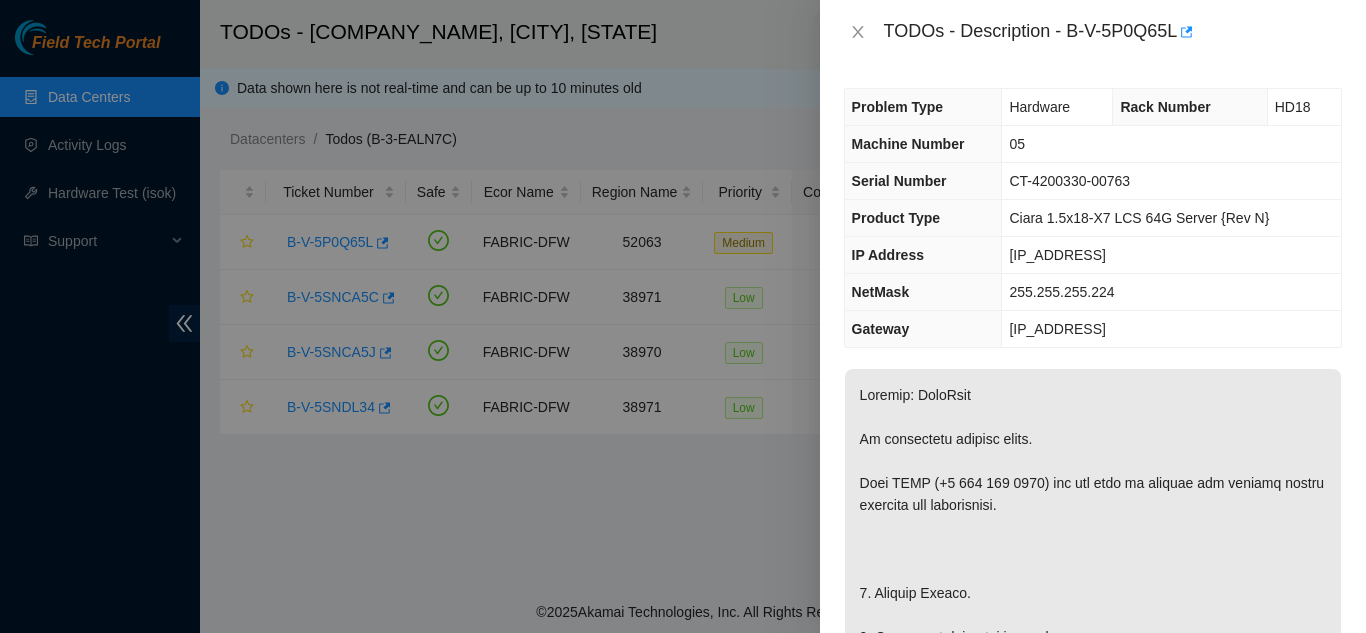 drag, startPoint x: 1098, startPoint y: 257, endPoint x: 1016, endPoint y: 264, distance: 82.29824 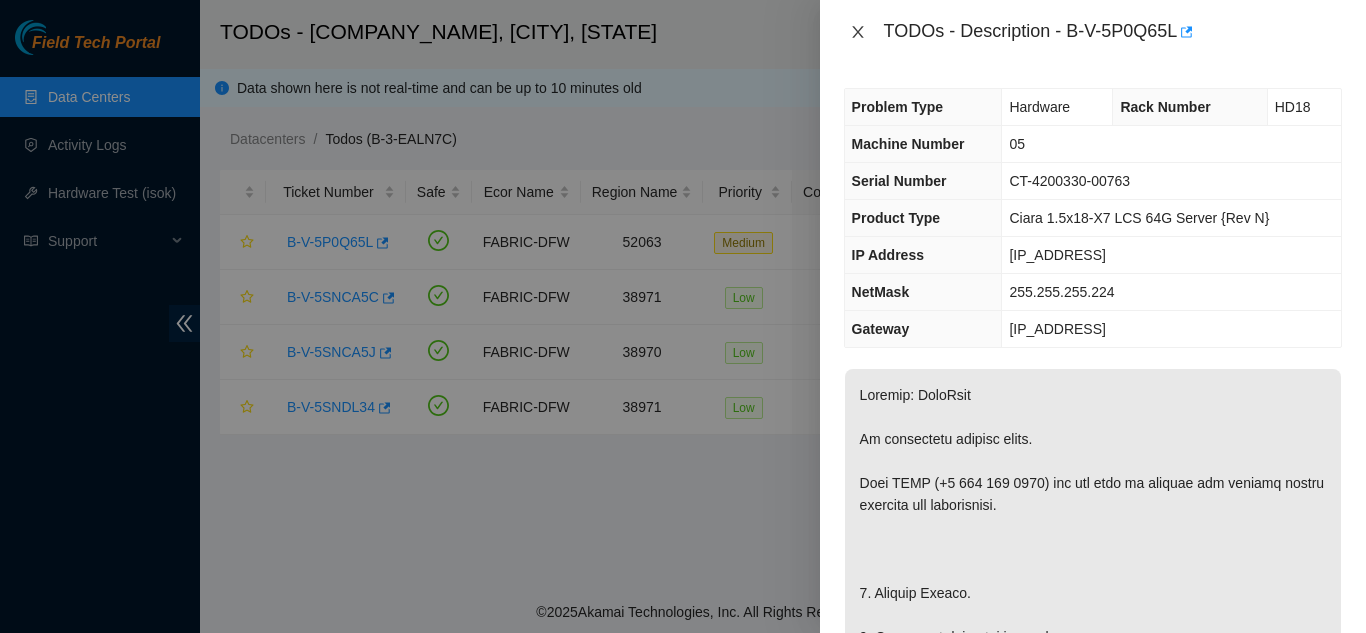 click 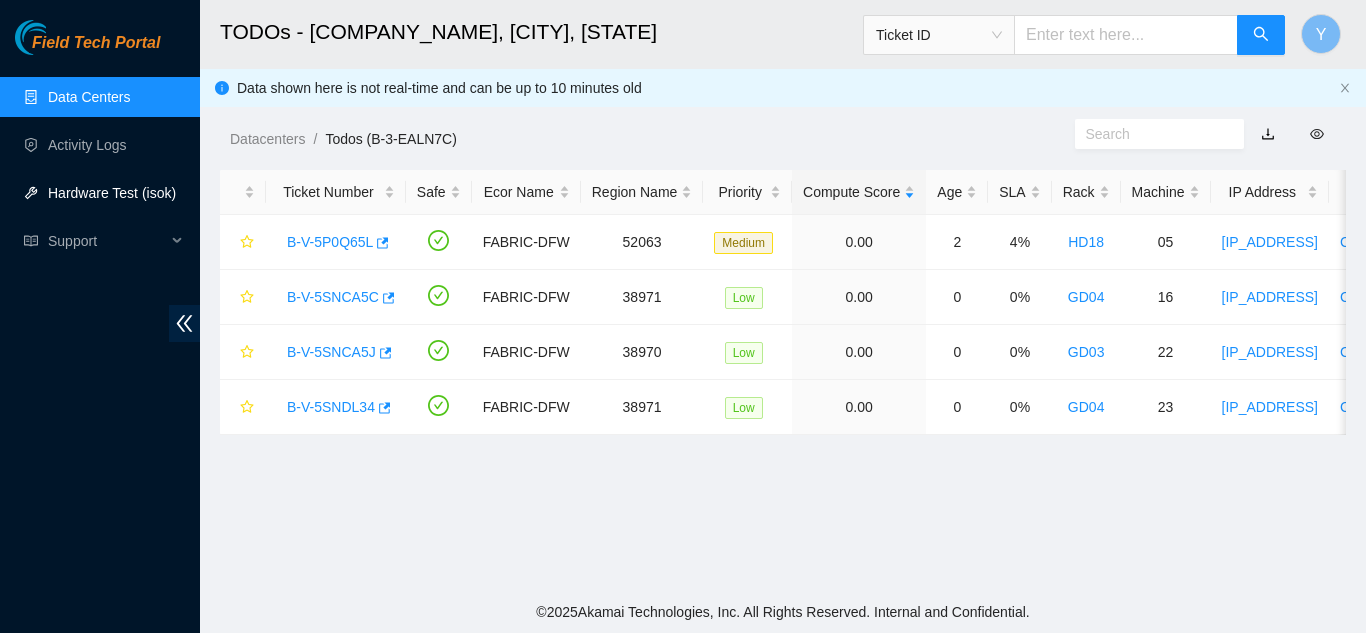 click on "Hardware Test (isok)" at bounding box center (112, 193) 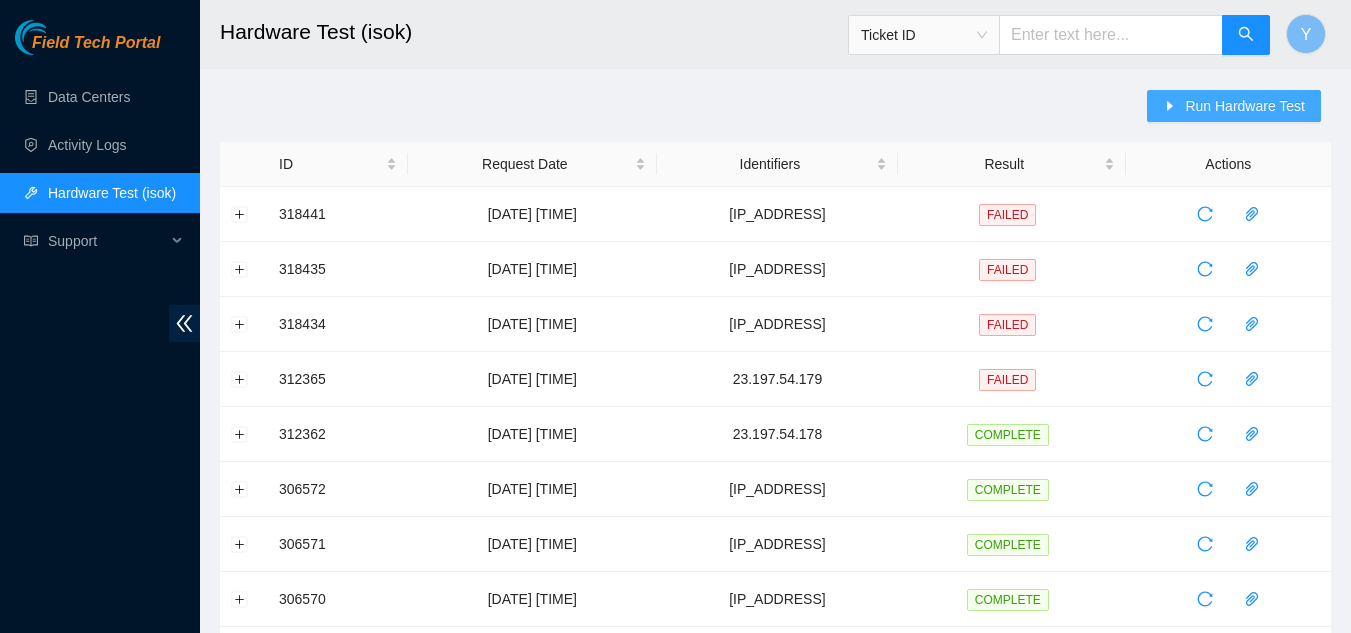 click on "Run Hardware Test" at bounding box center (1245, 106) 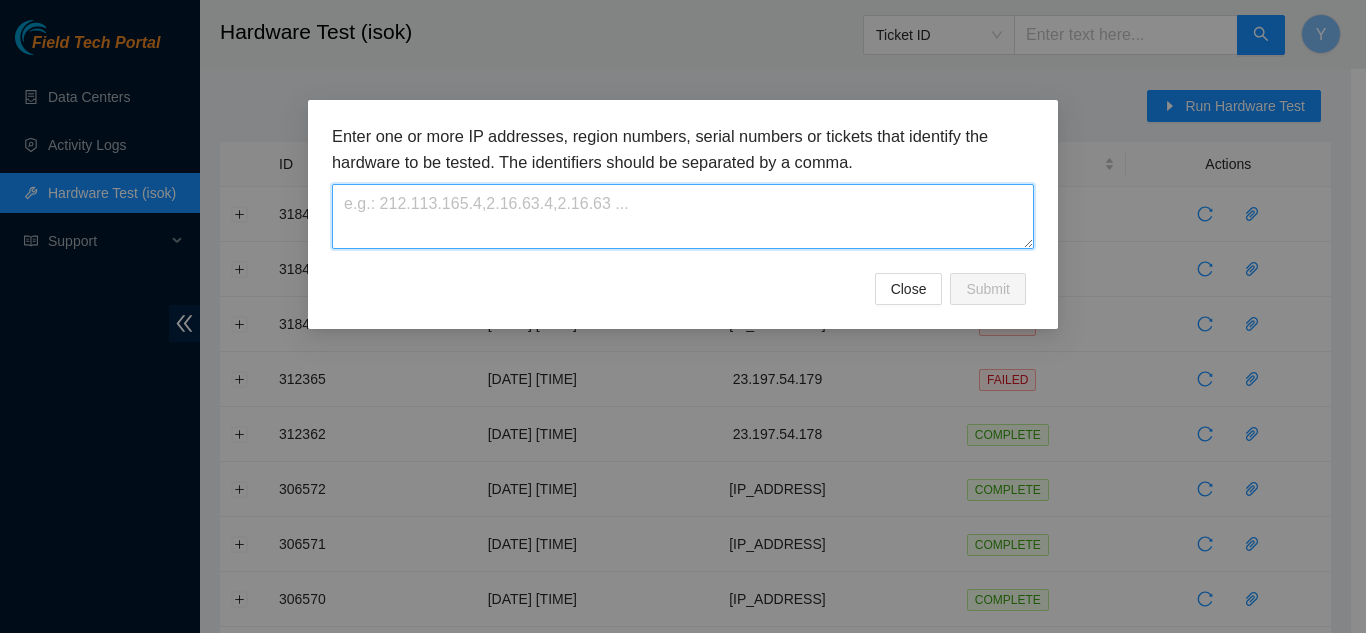 click at bounding box center (683, 216) 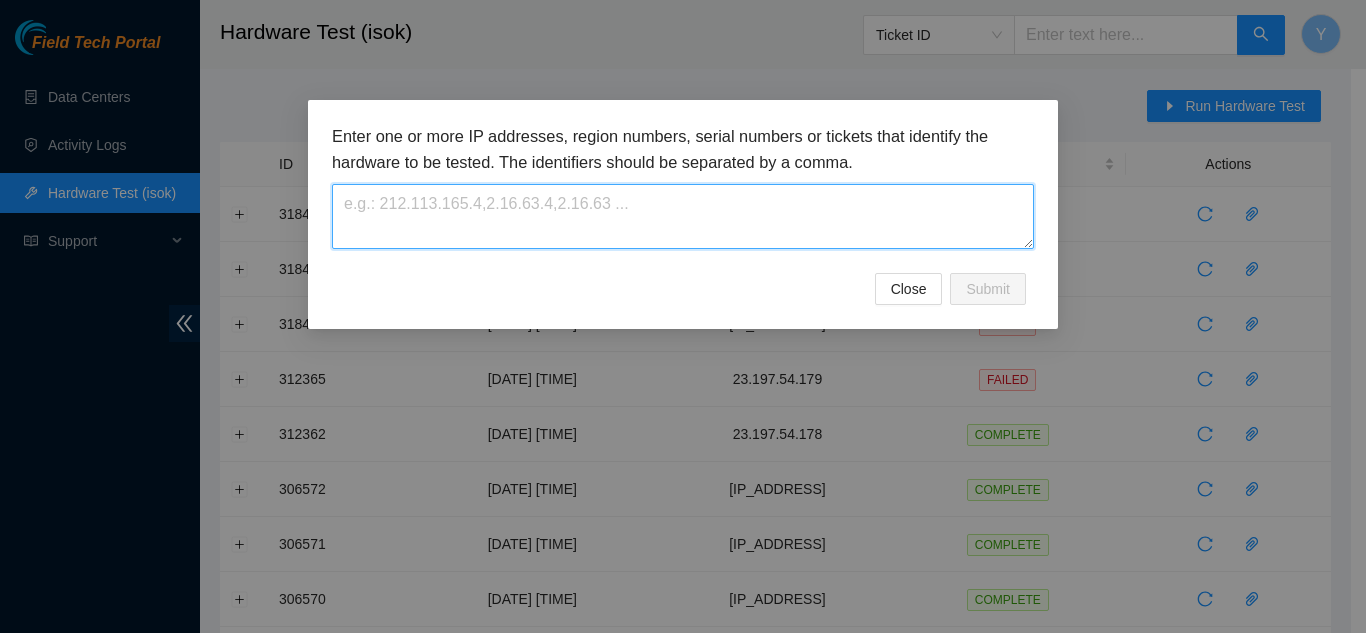 paste on "[IP_ADDRESS]" 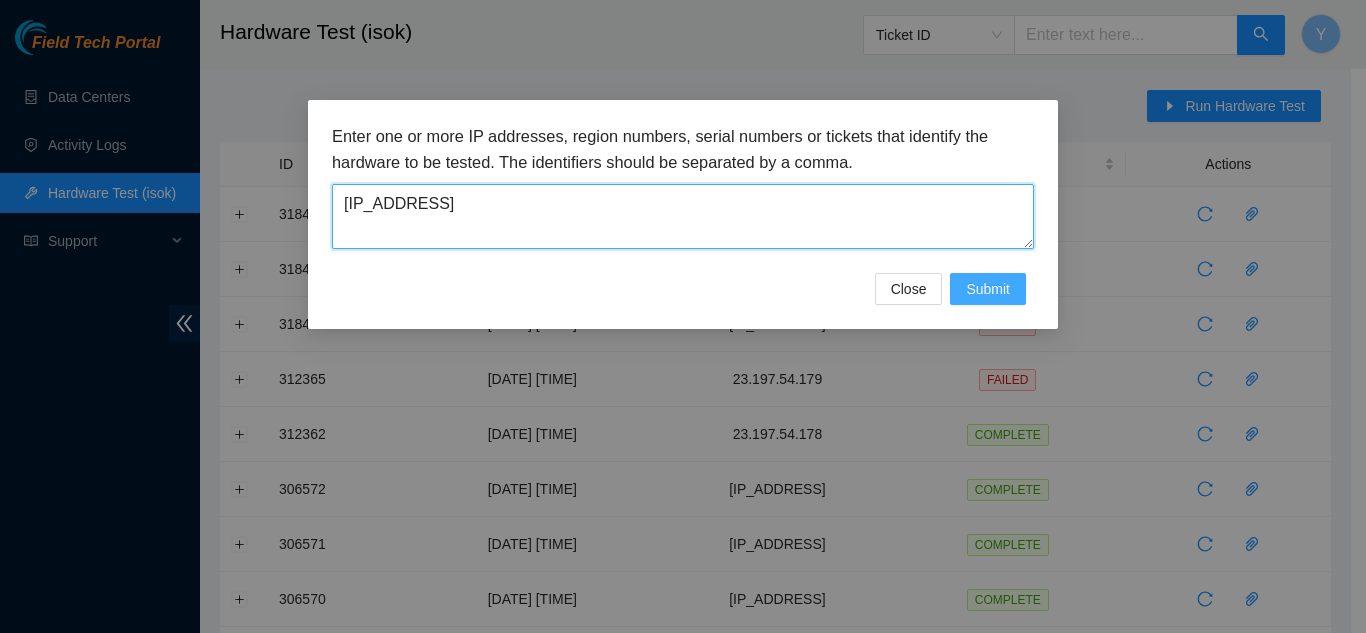 type on "[IP_ADDRESS]" 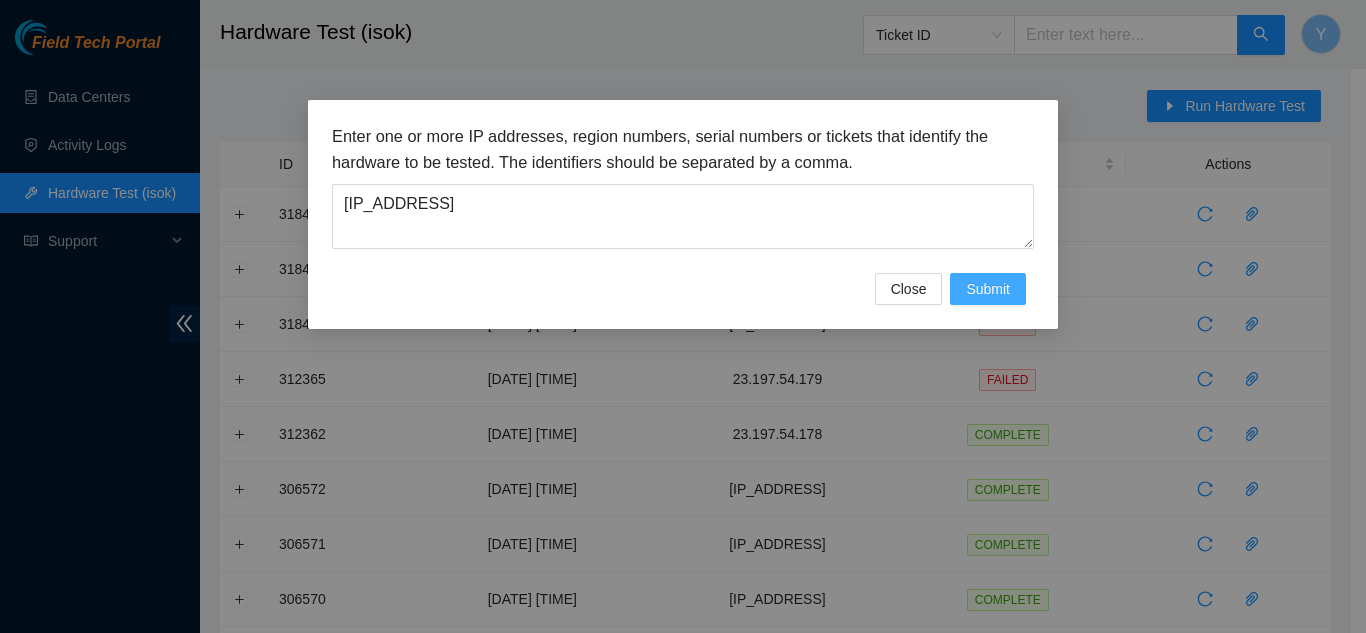 click on "Submit" at bounding box center [988, 289] 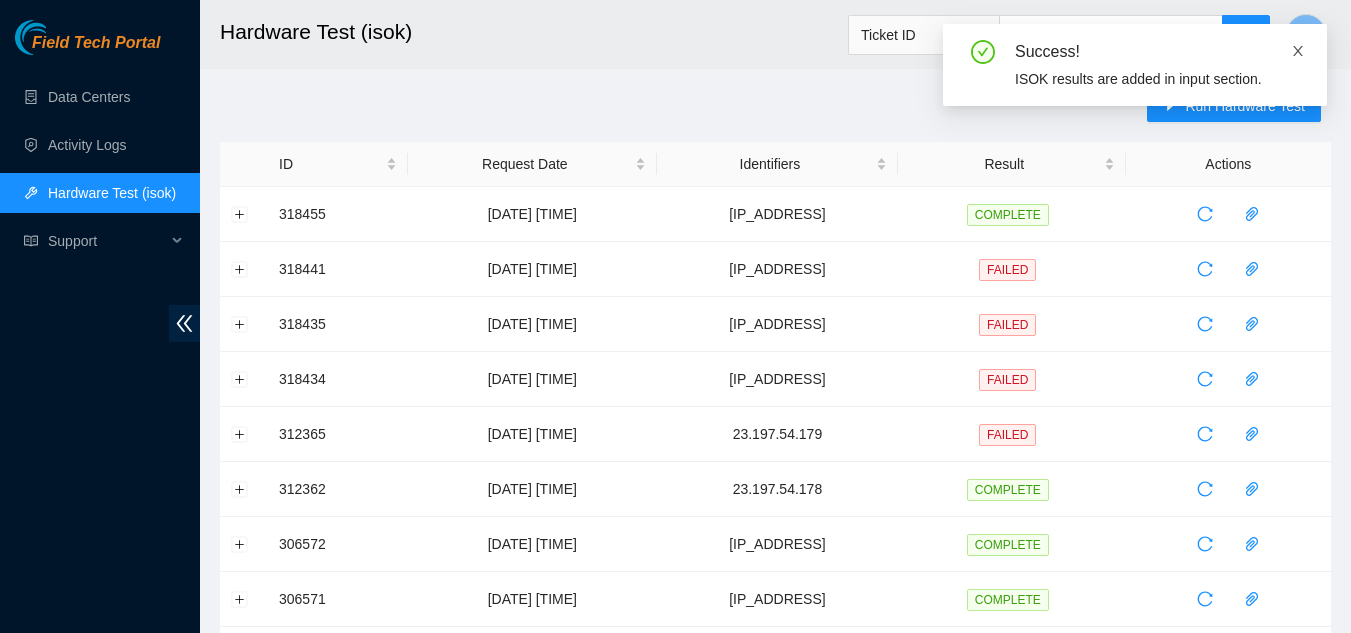 click 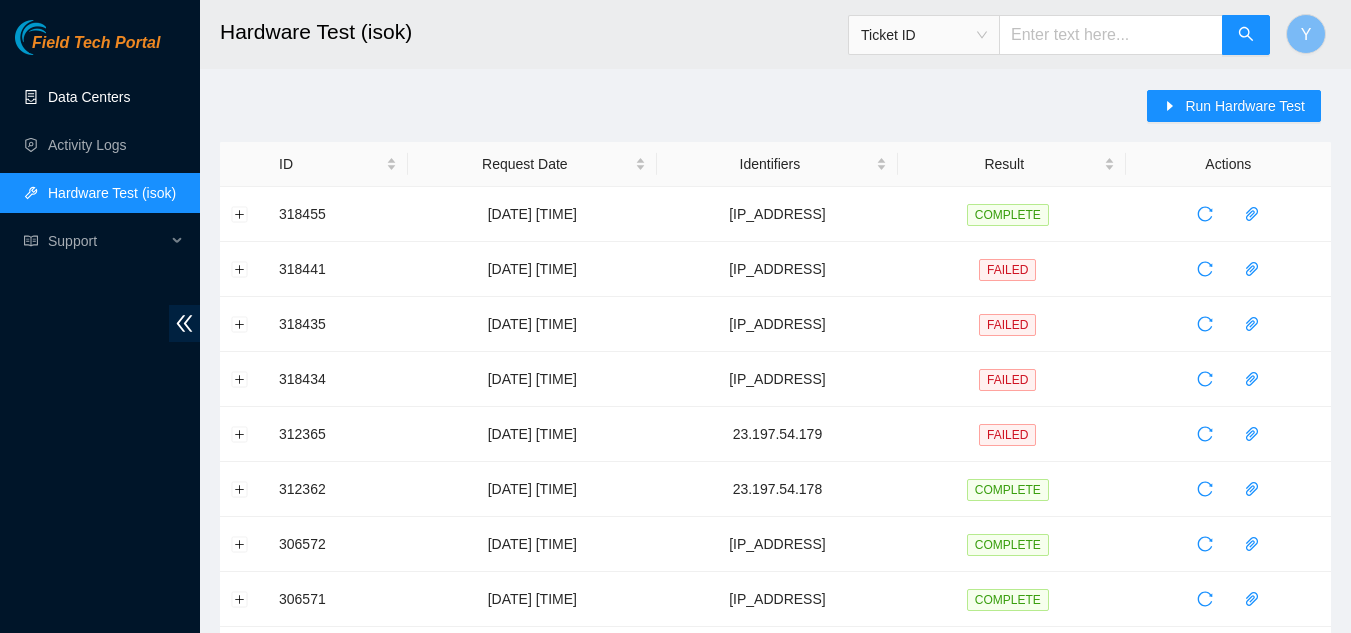 click on "Data Centers" at bounding box center (89, 97) 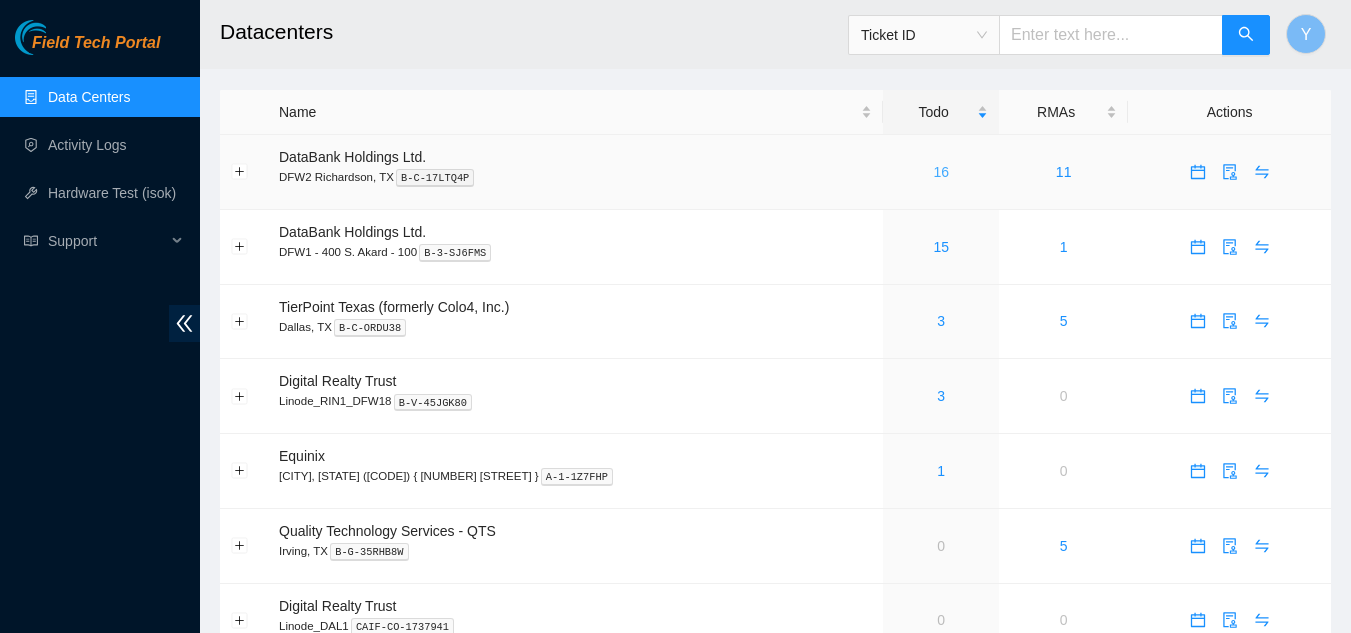 click on "16" at bounding box center [941, 172] 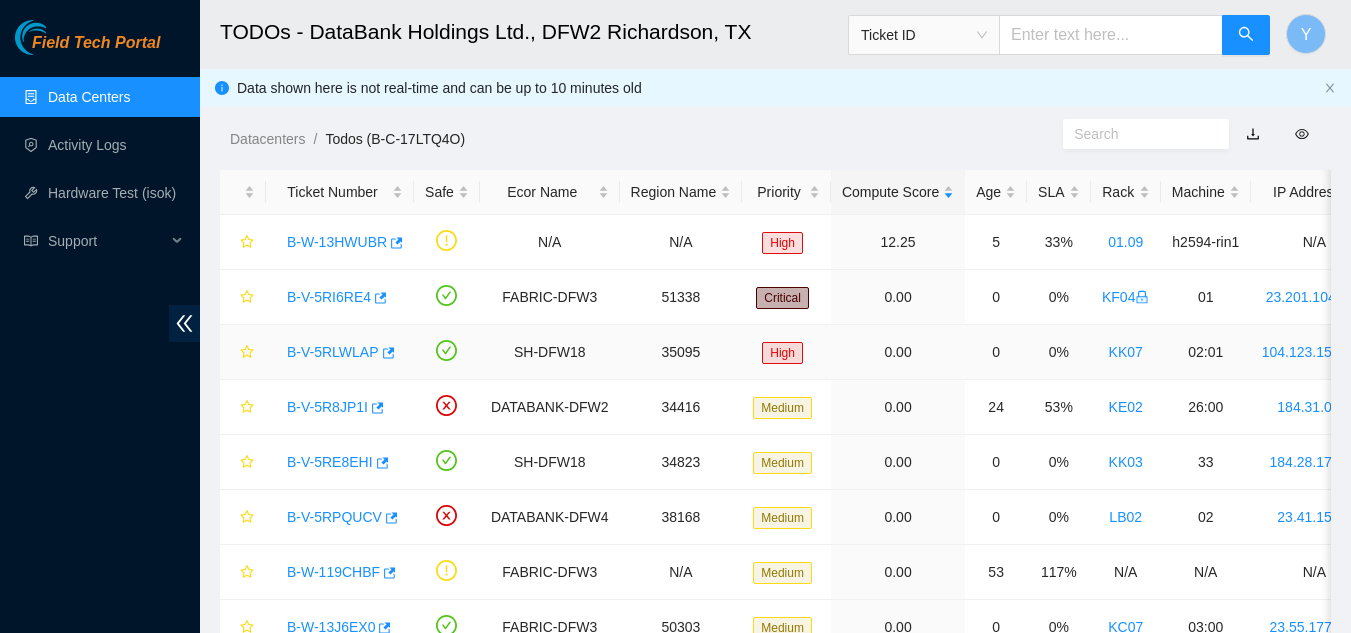 click on "B-V-5RLWLAP" at bounding box center [333, 352] 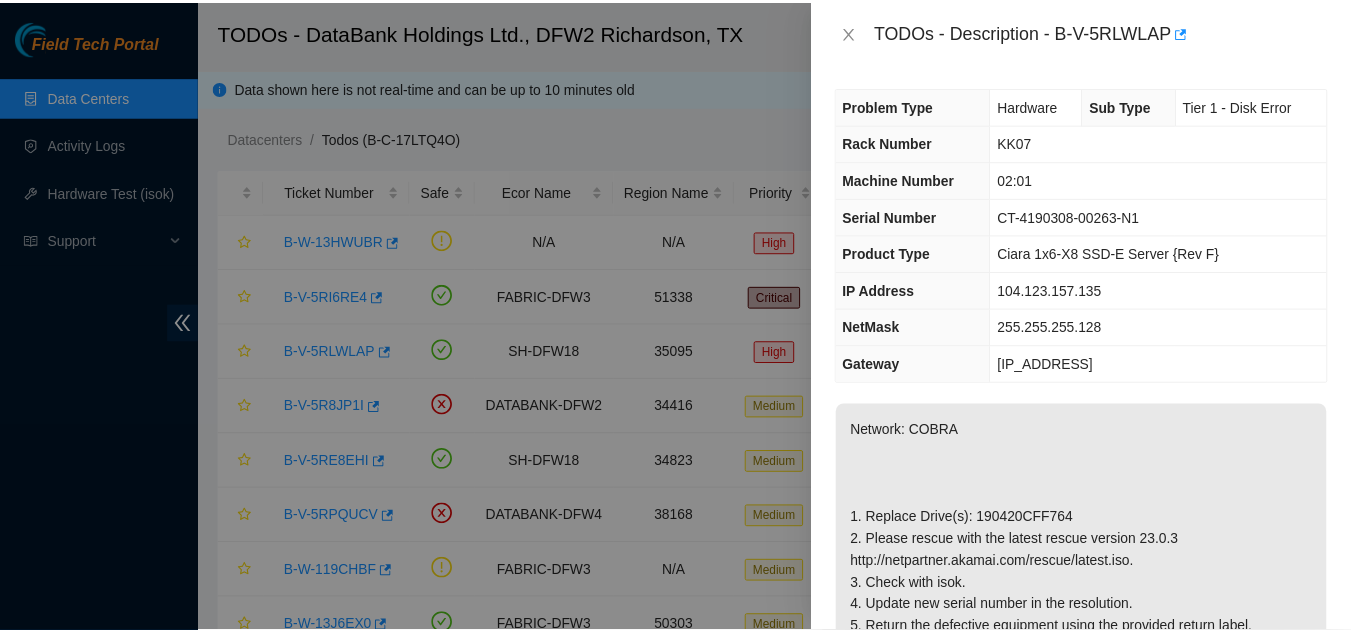 scroll, scrollTop: 0, scrollLeft: 0, axis: both 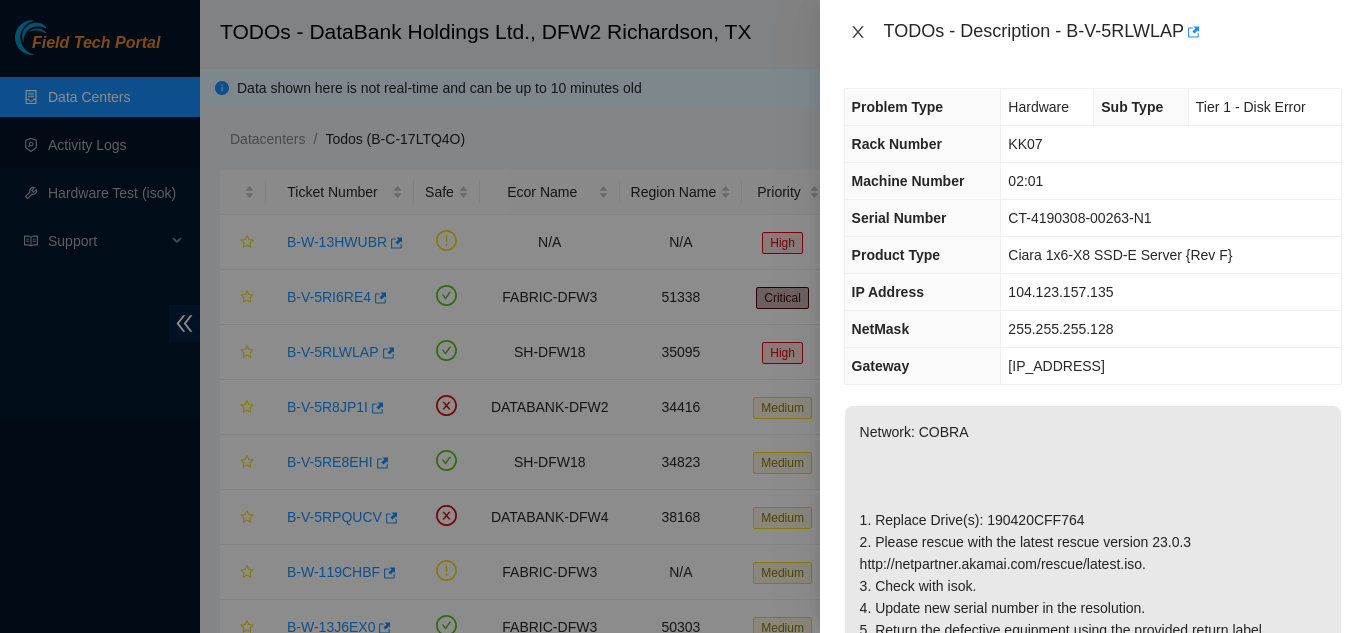 click 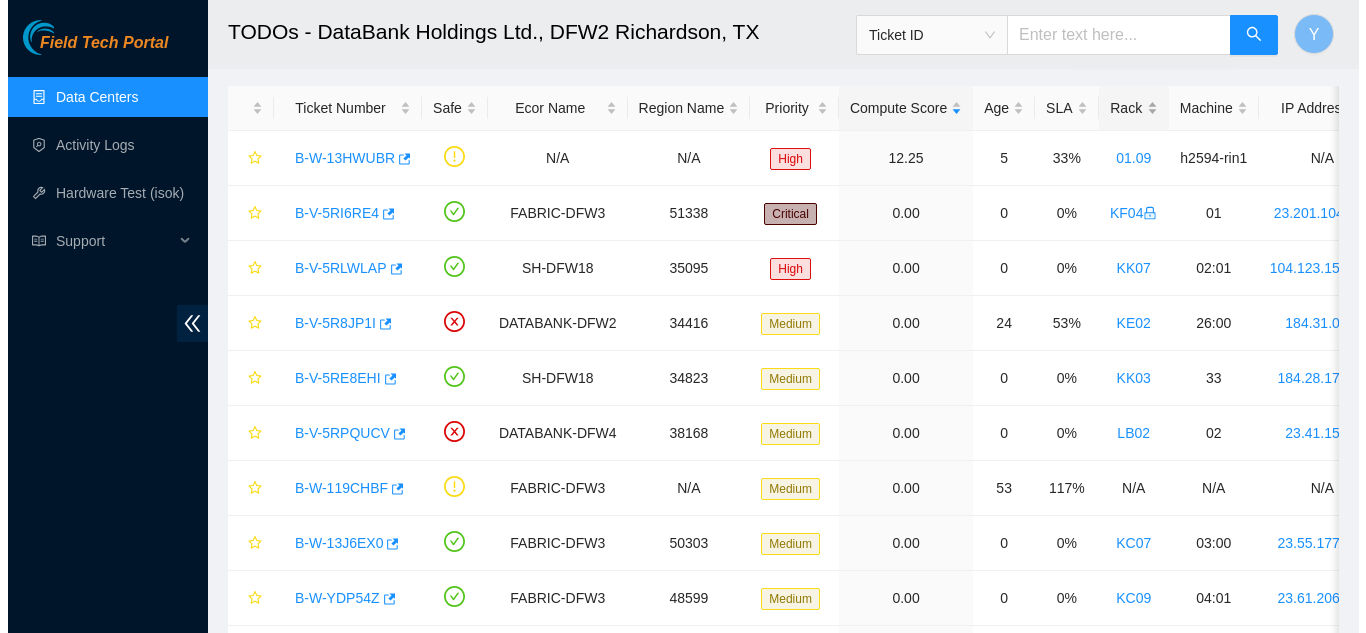 scroll, scrollTop: 0, scrollLeft: 0, axis: both 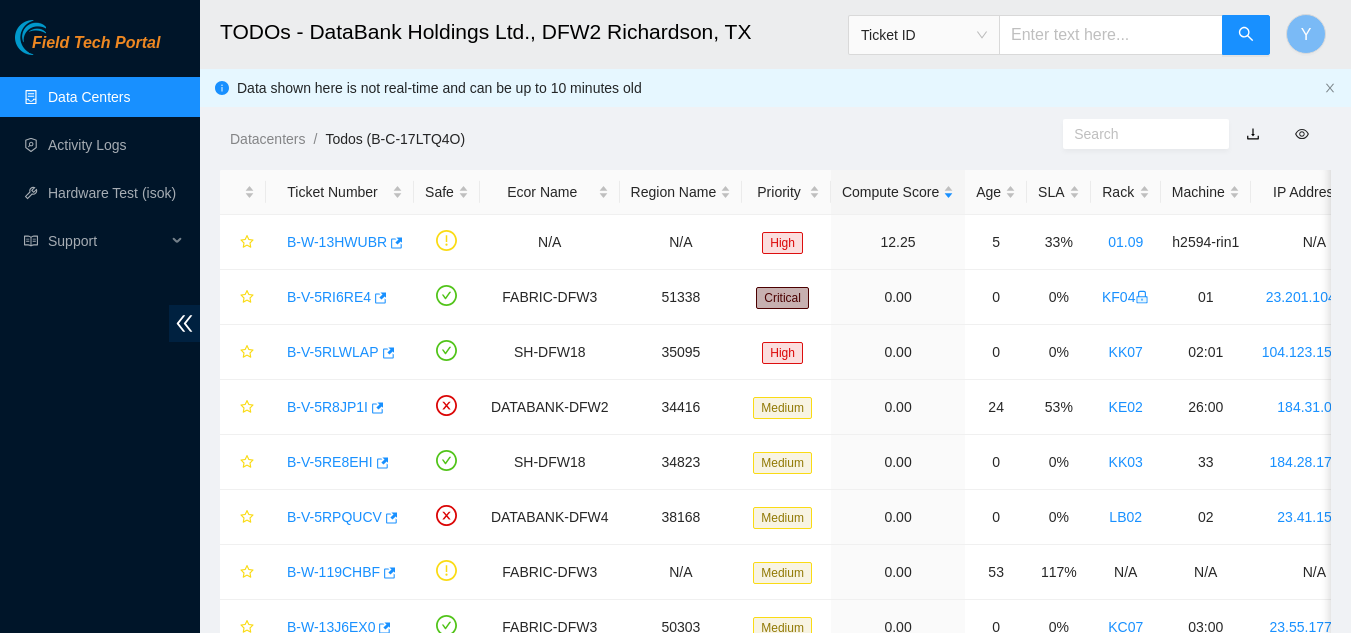 click on "Data Centers" at bounding box center (89, 97) 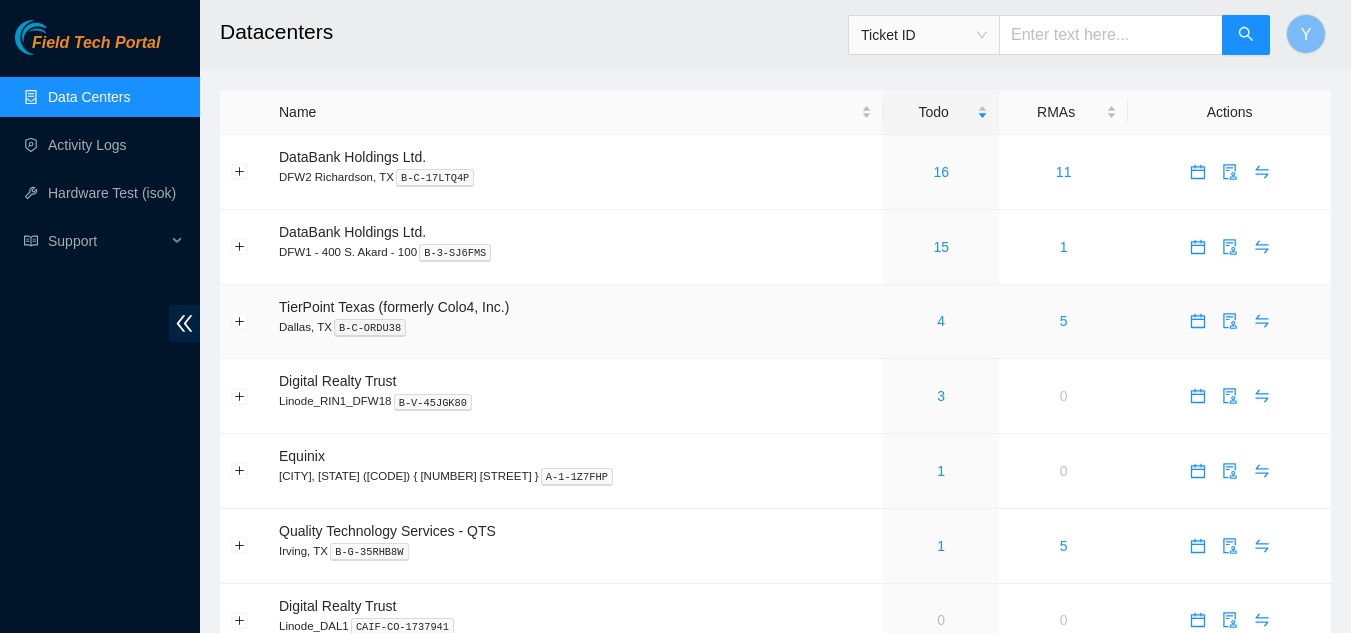 click on "4" at bounding box center [941, 321] 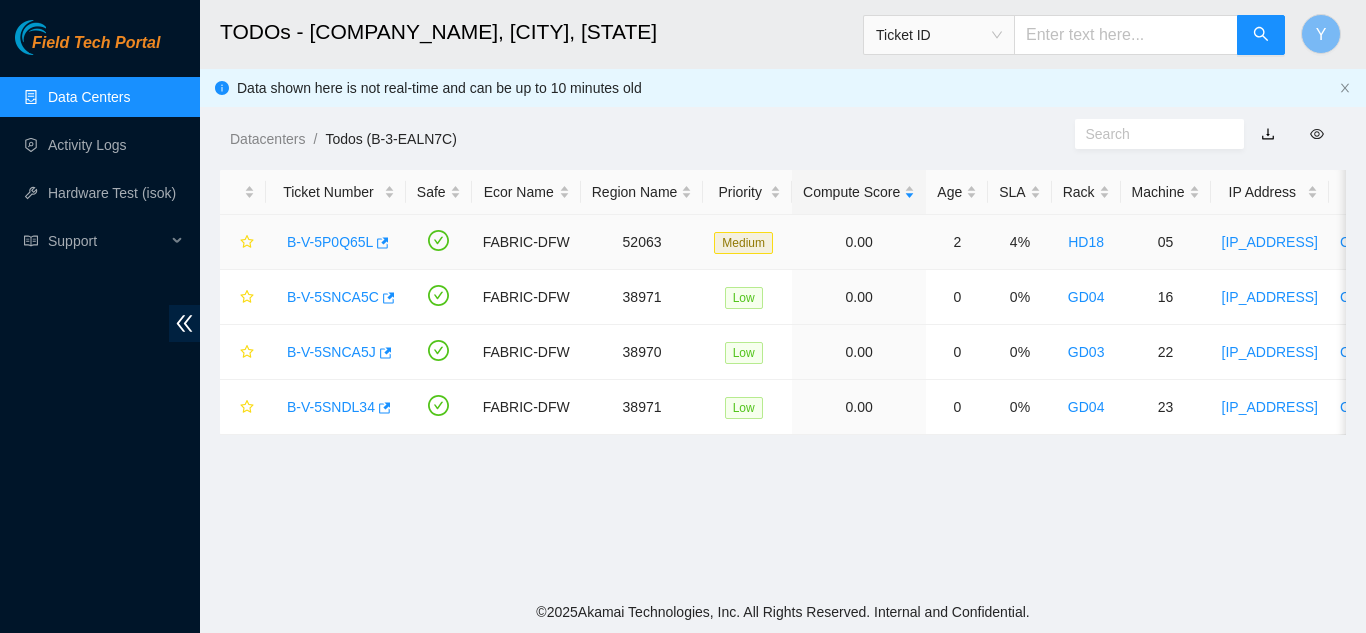 click on "B-V-5P0Q65L" at bounding box center [330, 242] 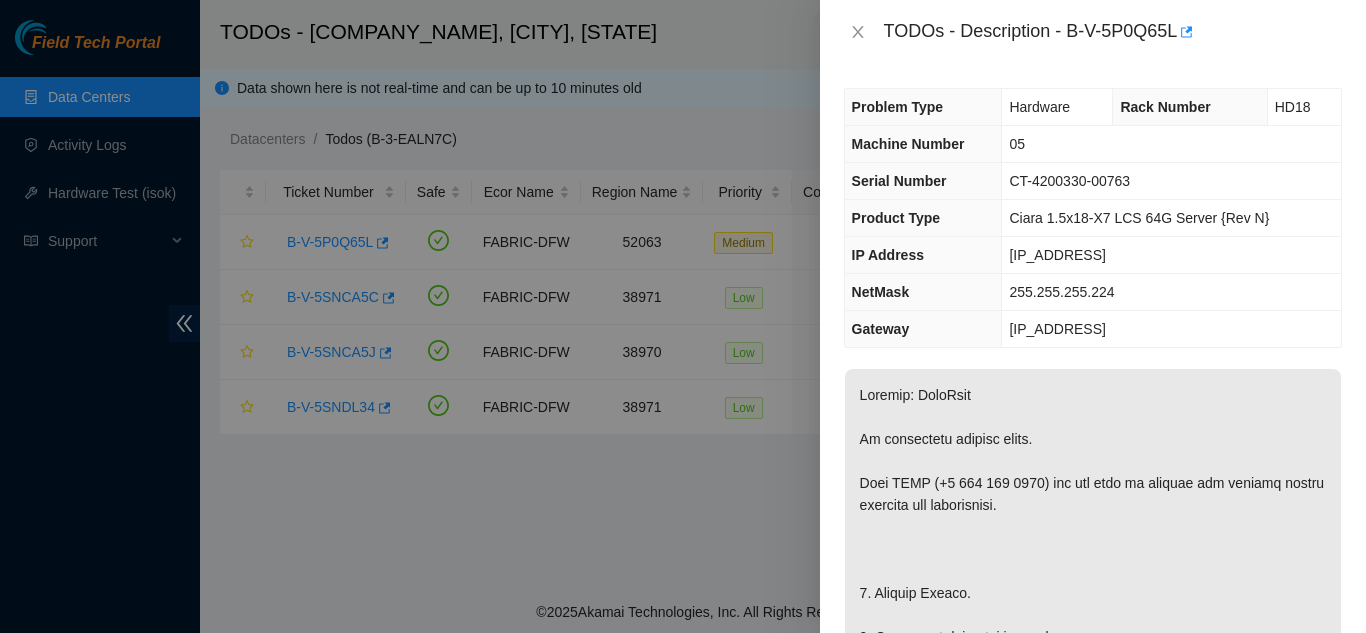 drag, startPoint x: 1100, startPoint y: 255, endPoint x: 1012, endPoint y: 253, distance: 88.02273 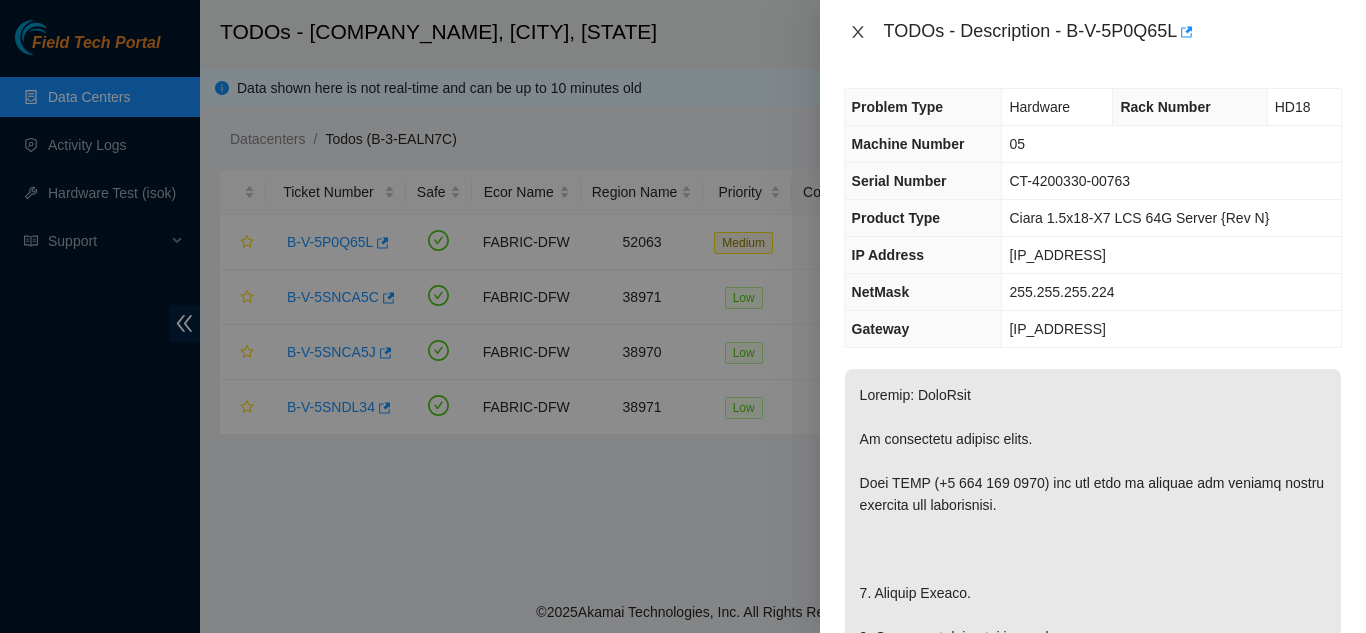 click 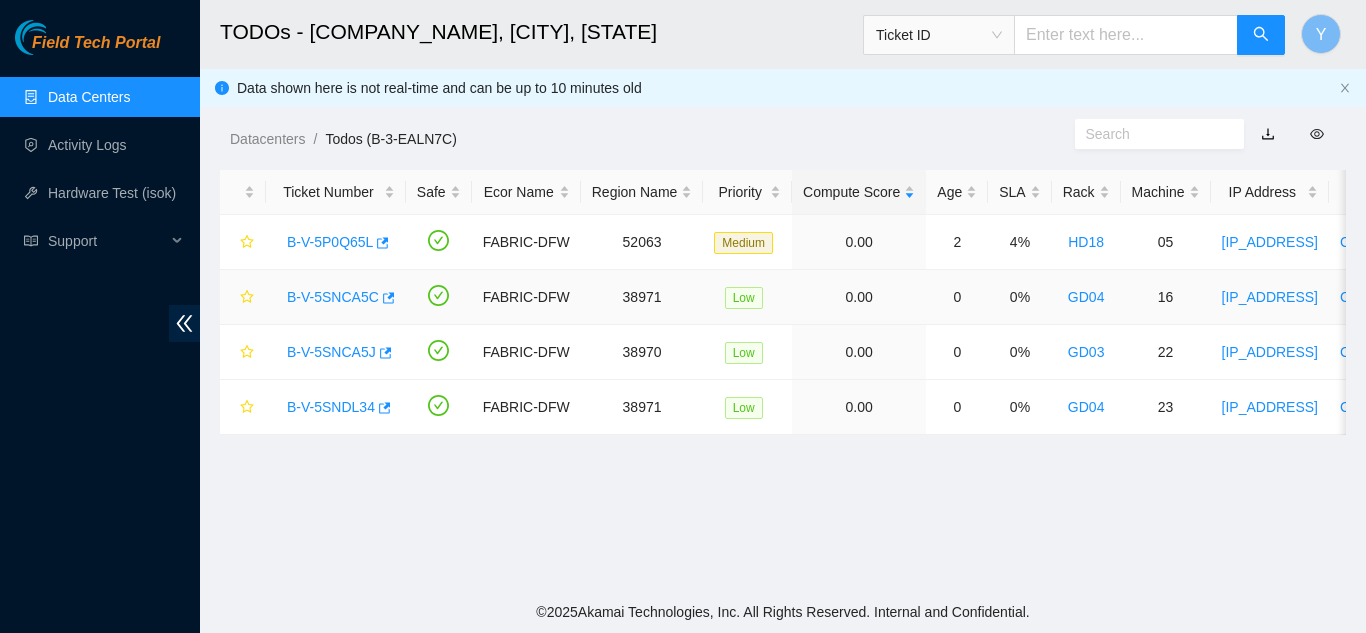 click on "B-V-5SNCA5C" at bounding box center [333, 297] 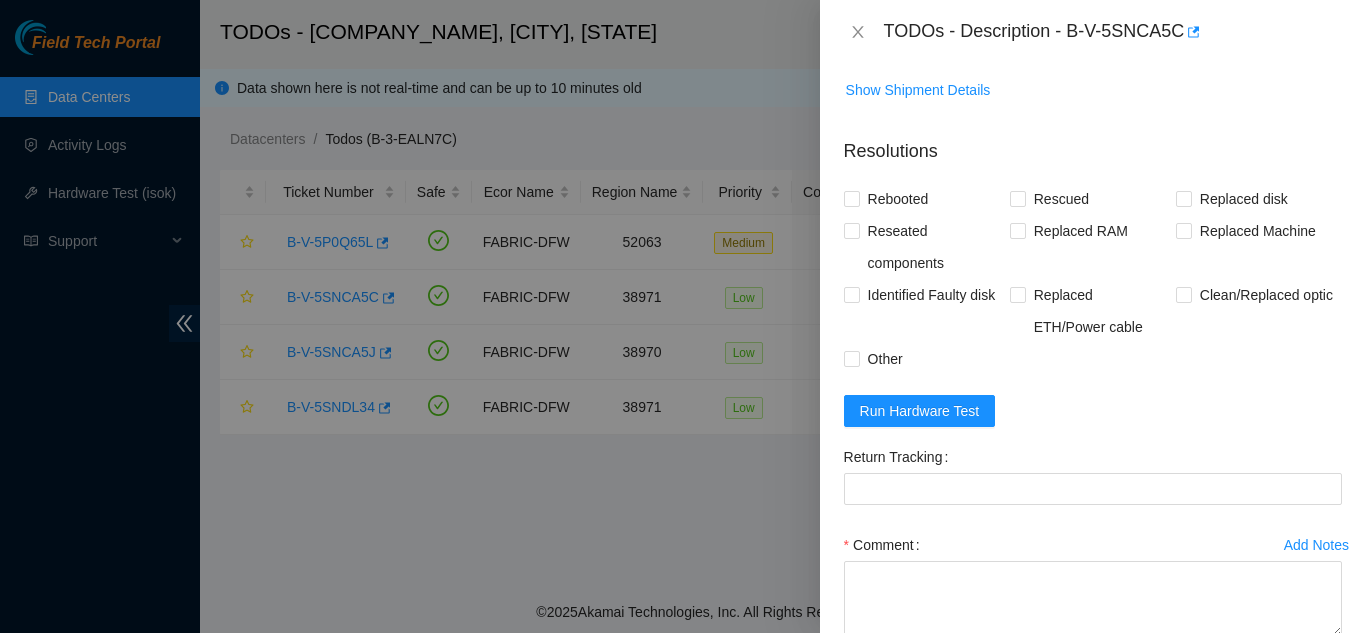 scroll, scrollTop: 700, scrollLeft: 0, axis: vertical 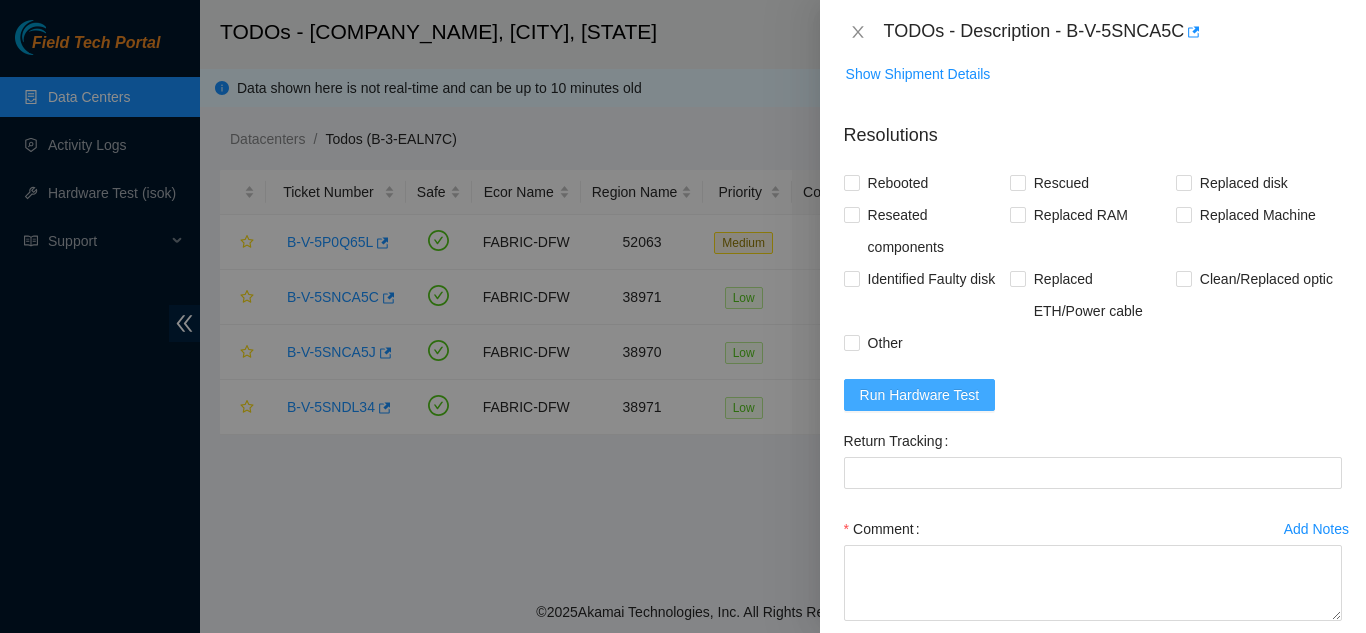 click on "Run Hardware Test" at bounding box center (920, 395) 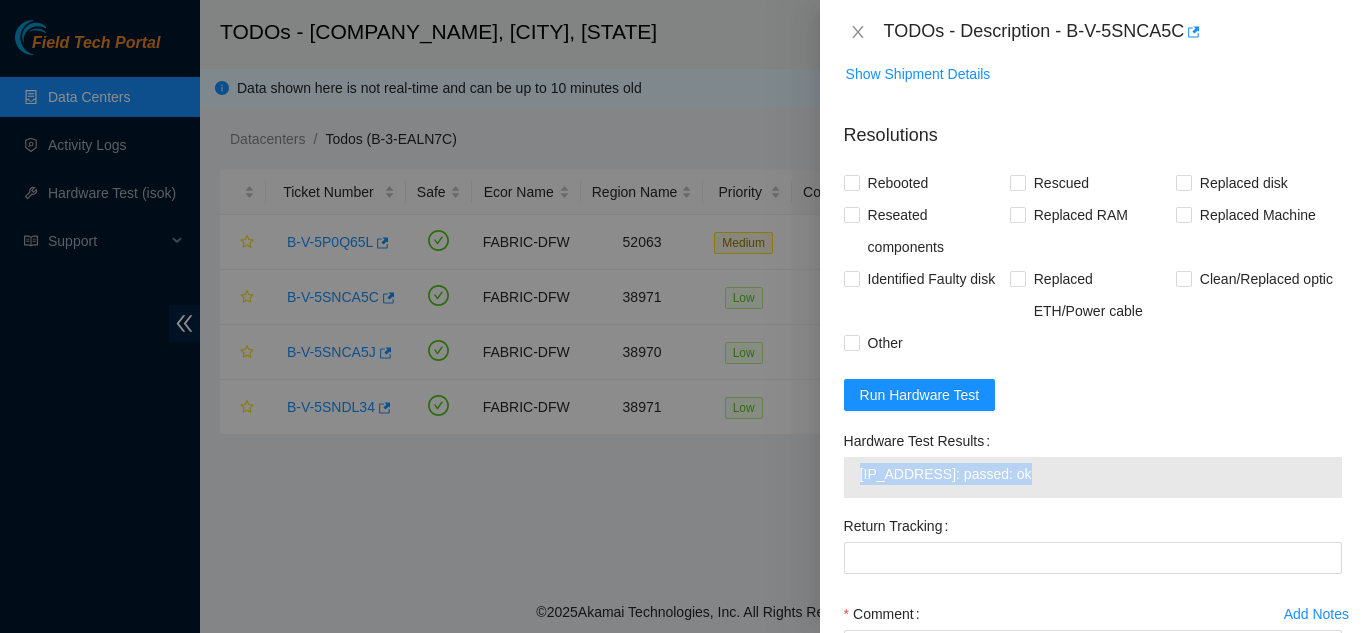 drag, startPoint x: 1020, startPoint y: 523, endPoint x: 854, endPoint y: 529, distance: 166.1084 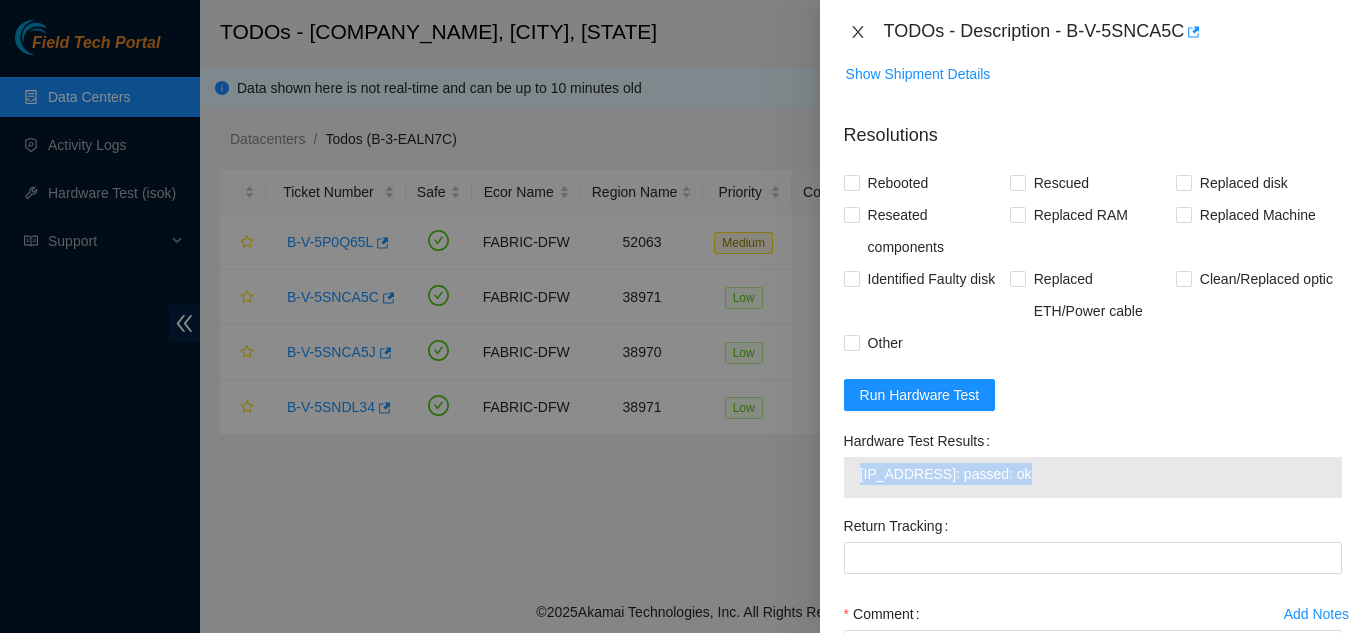 click 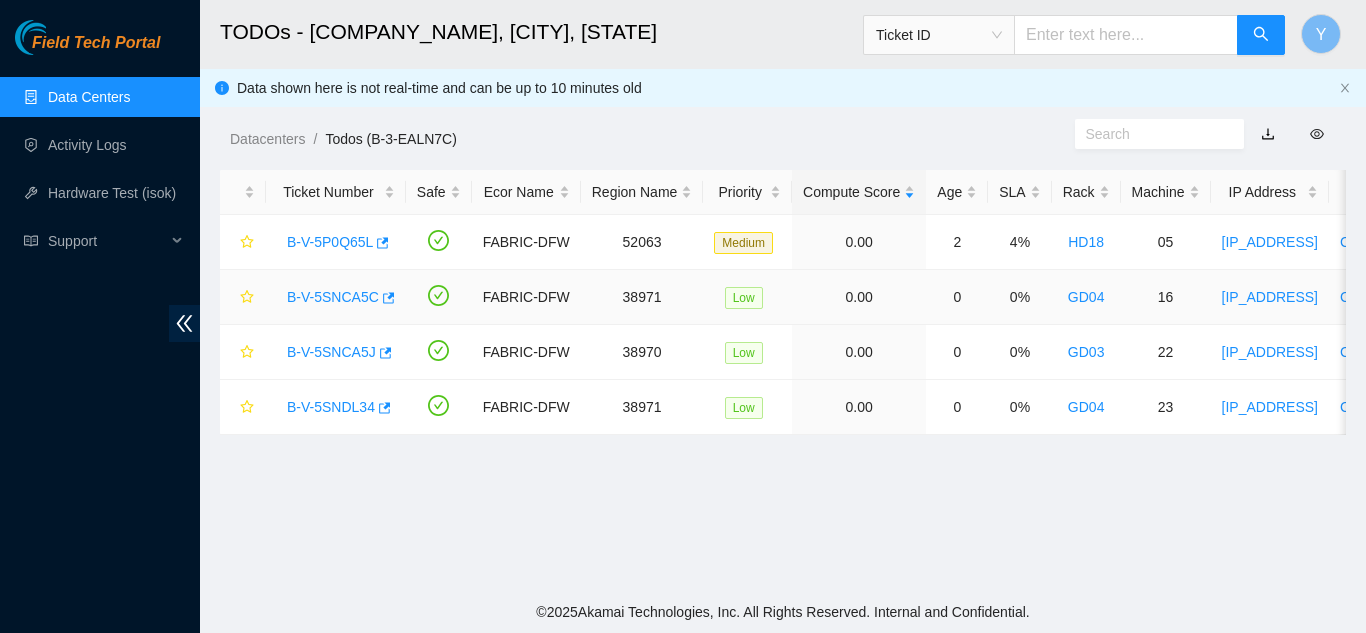 scroll, scrollTop: 443, scrollLeft: 0, axis: vertical 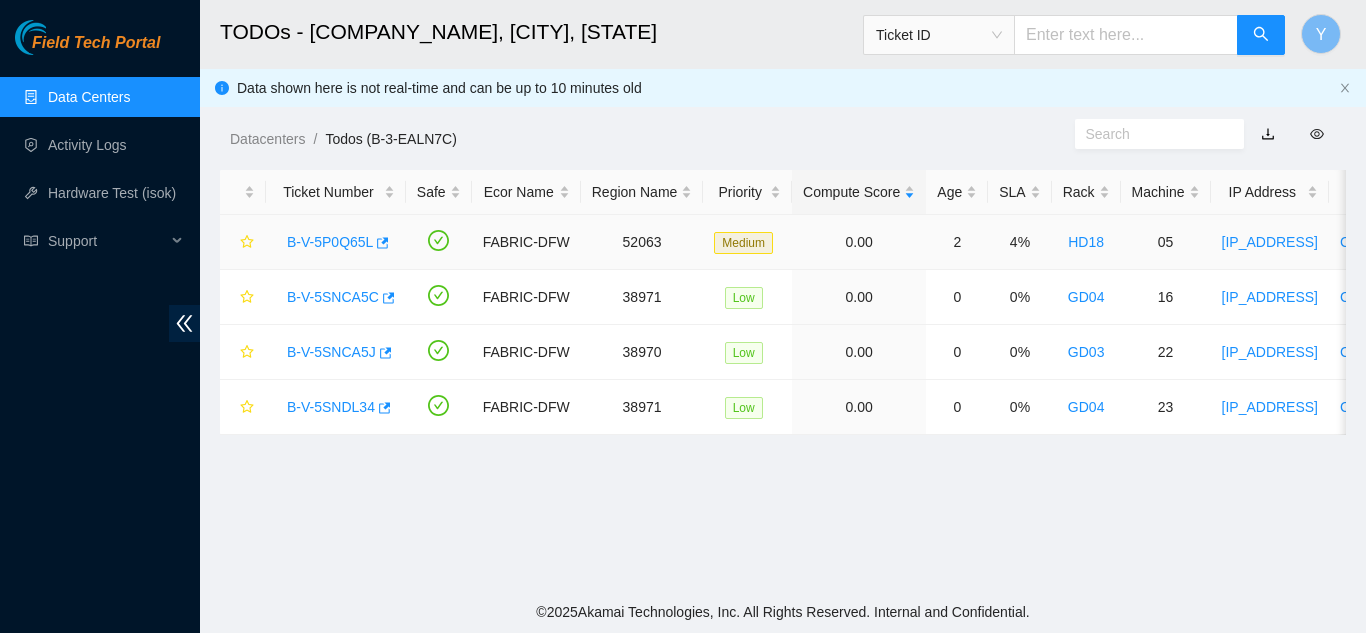 click on "B-V-5P0Q65L" at bounding box center [330, 242] 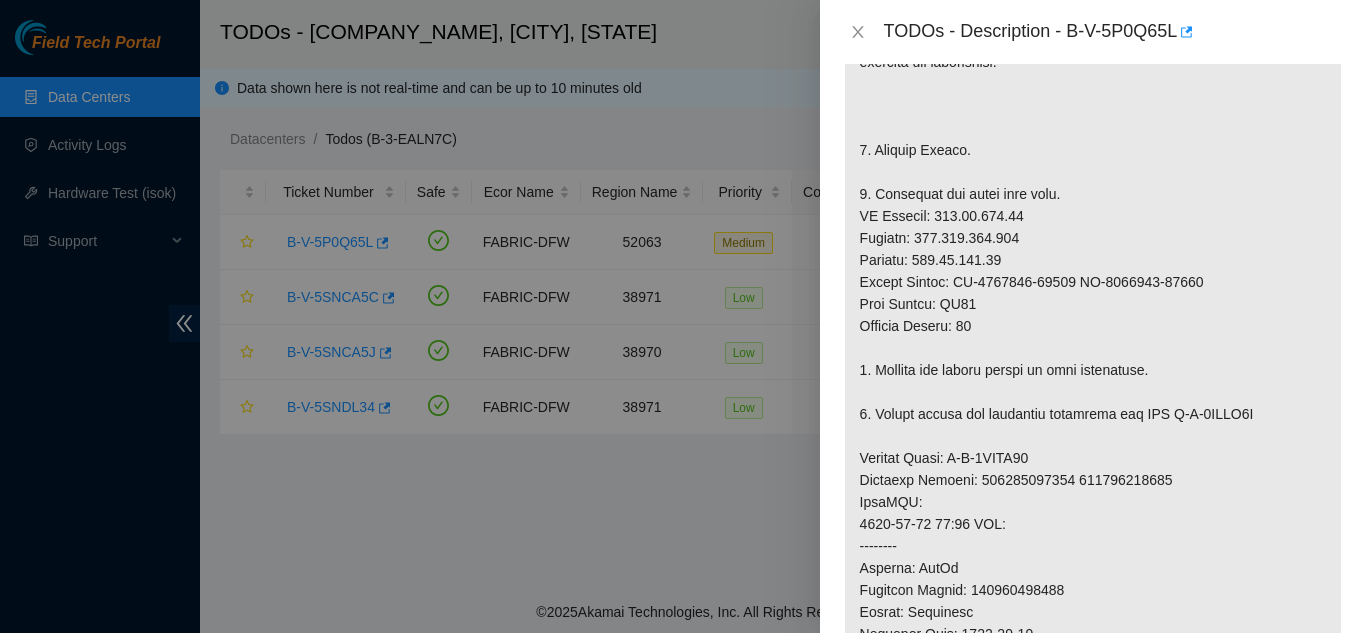 scroll, scrollTop: 1477, scrollLeft: 0, axis: vertical 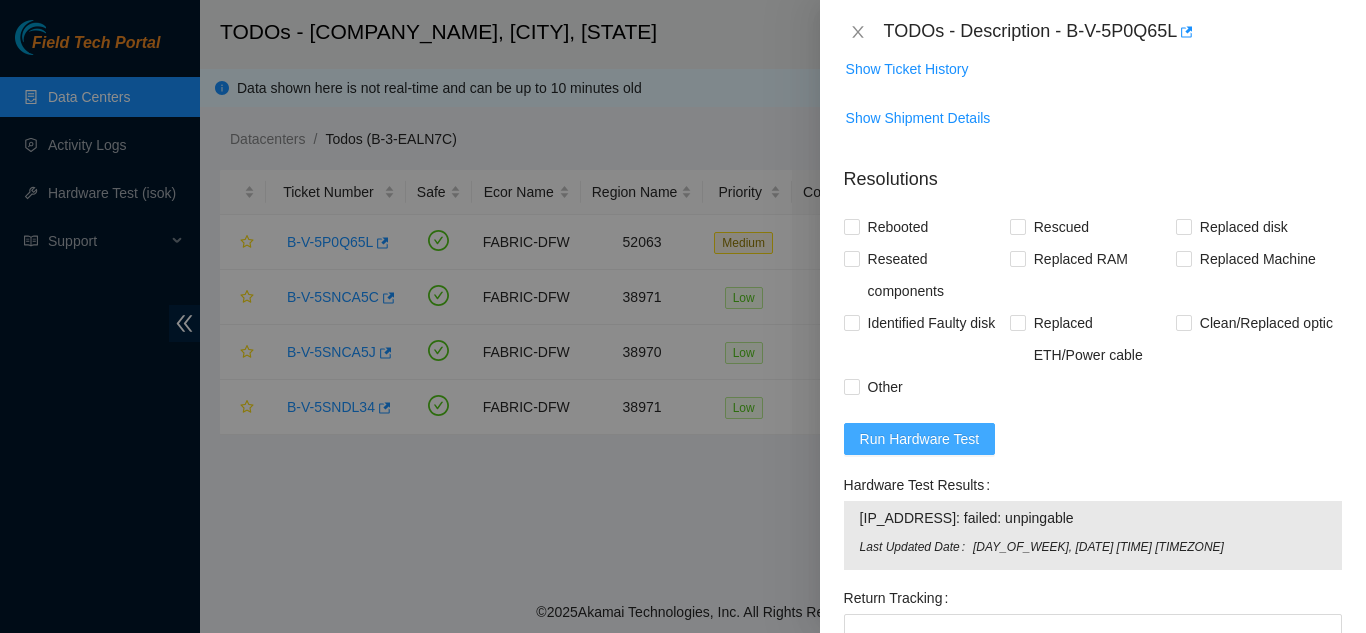 click on "Run Hardware Test" at bounding box center [920, 439] 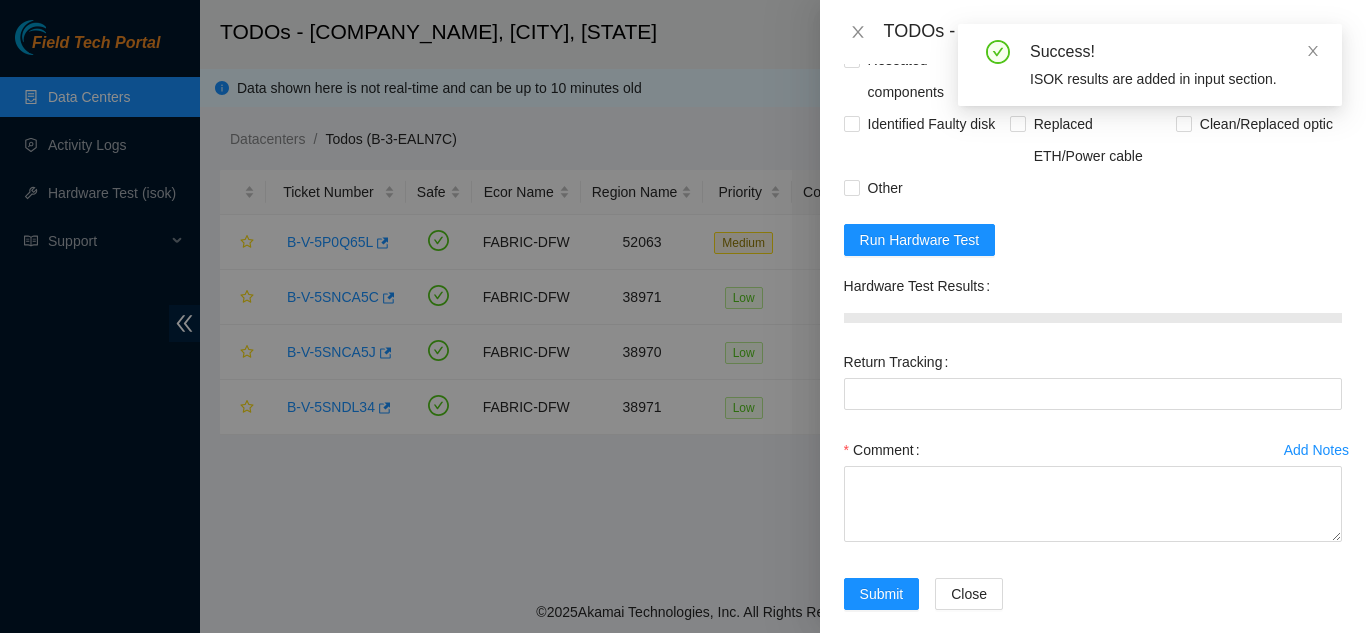 scroll, scrollTop: 1677, scrollLeft: 0, axis: vertical 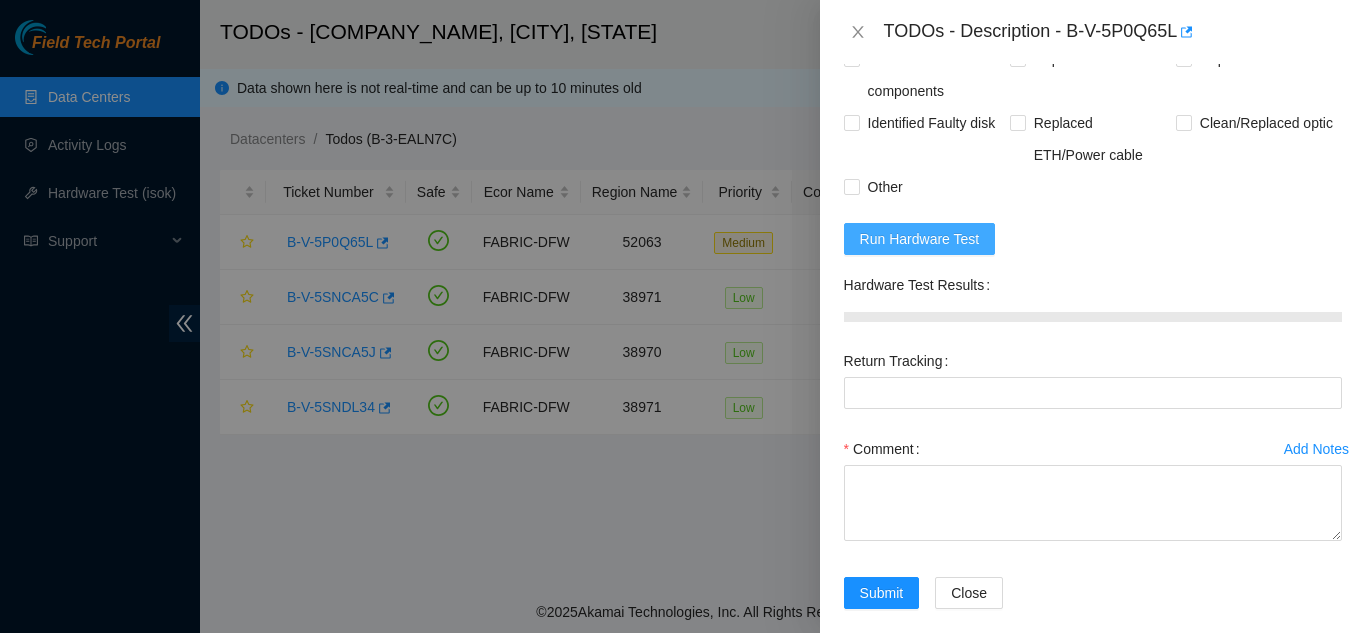 click on "Run Hardware Test" at bounding box center [920, 239] 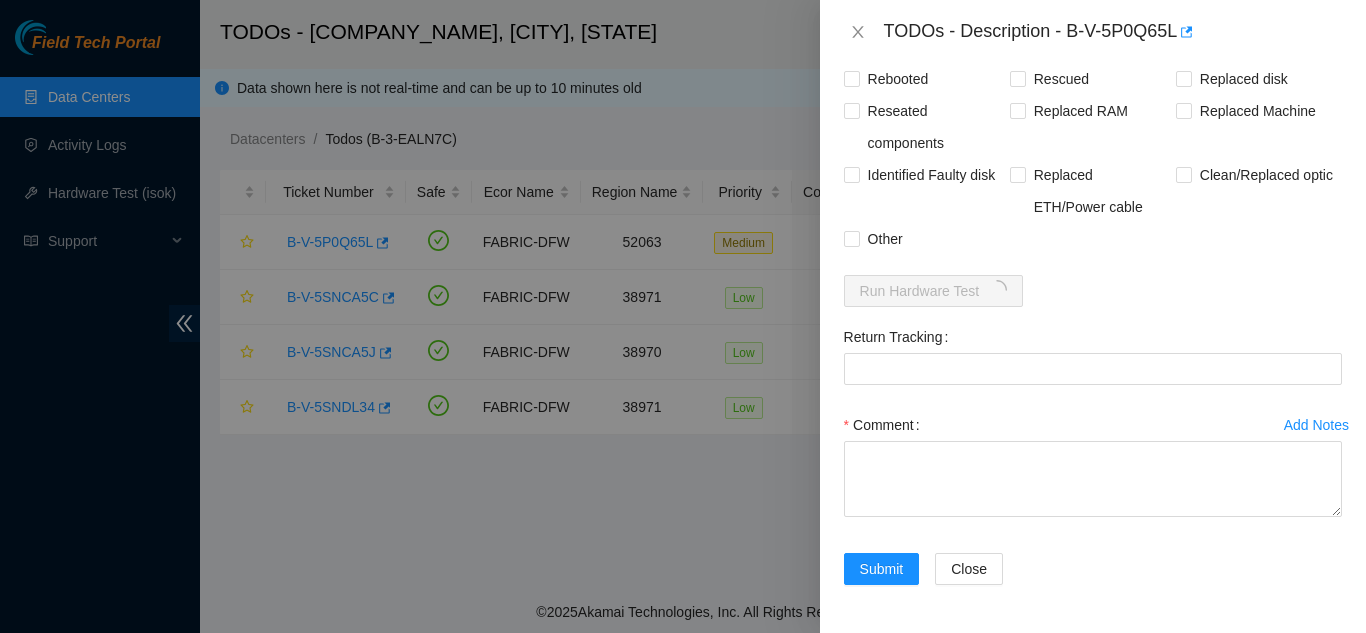 scroll, scrollTop: 1677, scrollLeft: 0, axis: vertical 